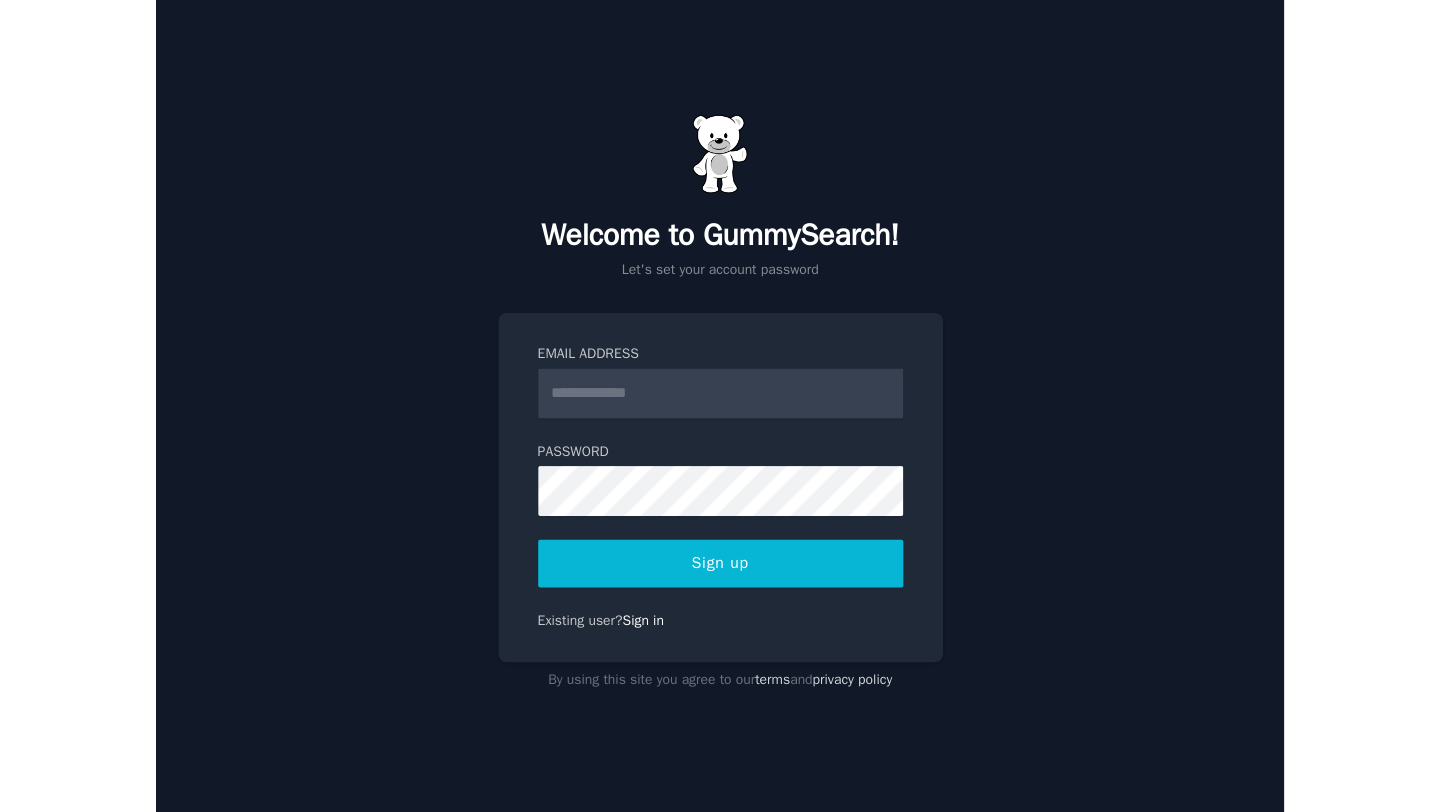 scroll, scrollTop: 0, scrollLeft: 0, axis: both 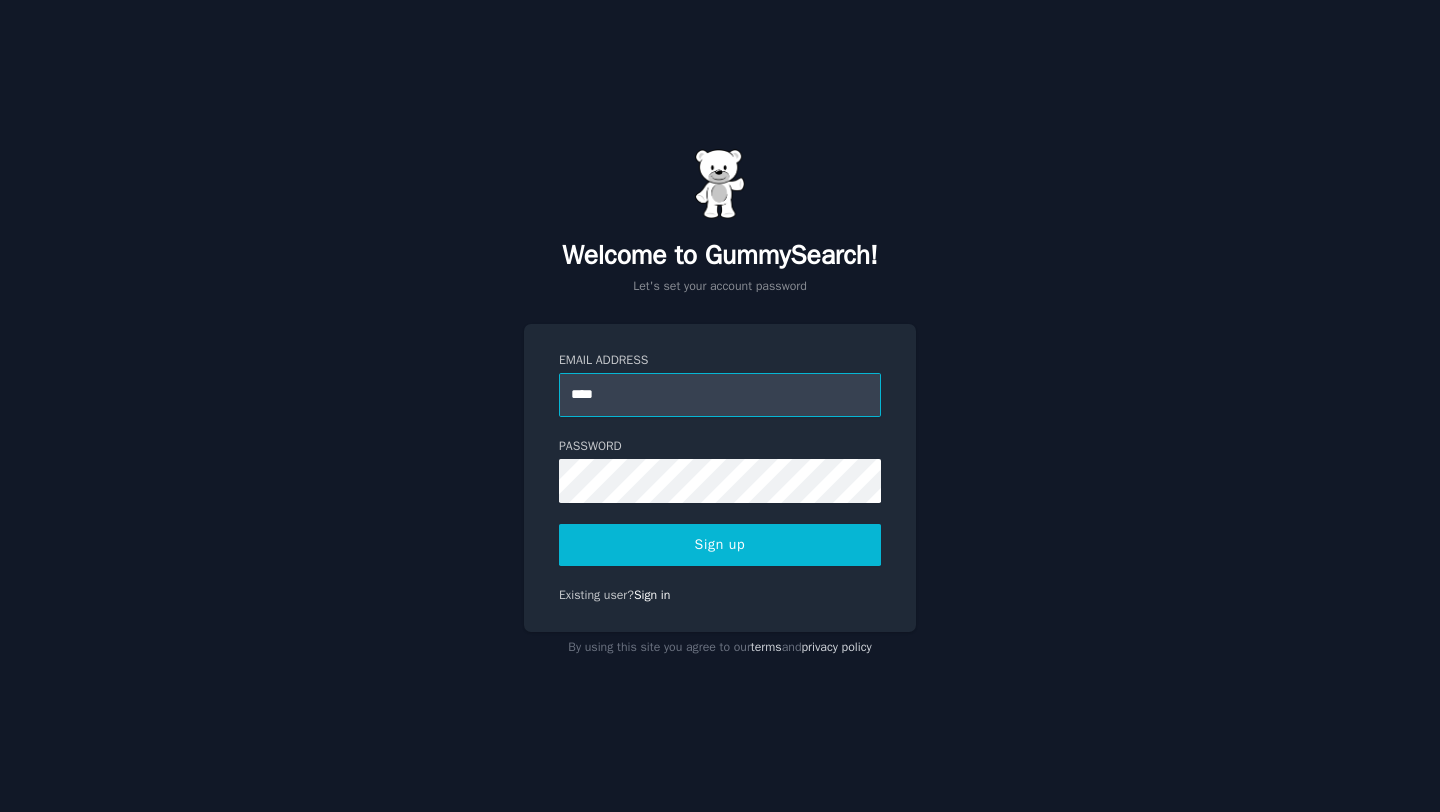 type on "**********" 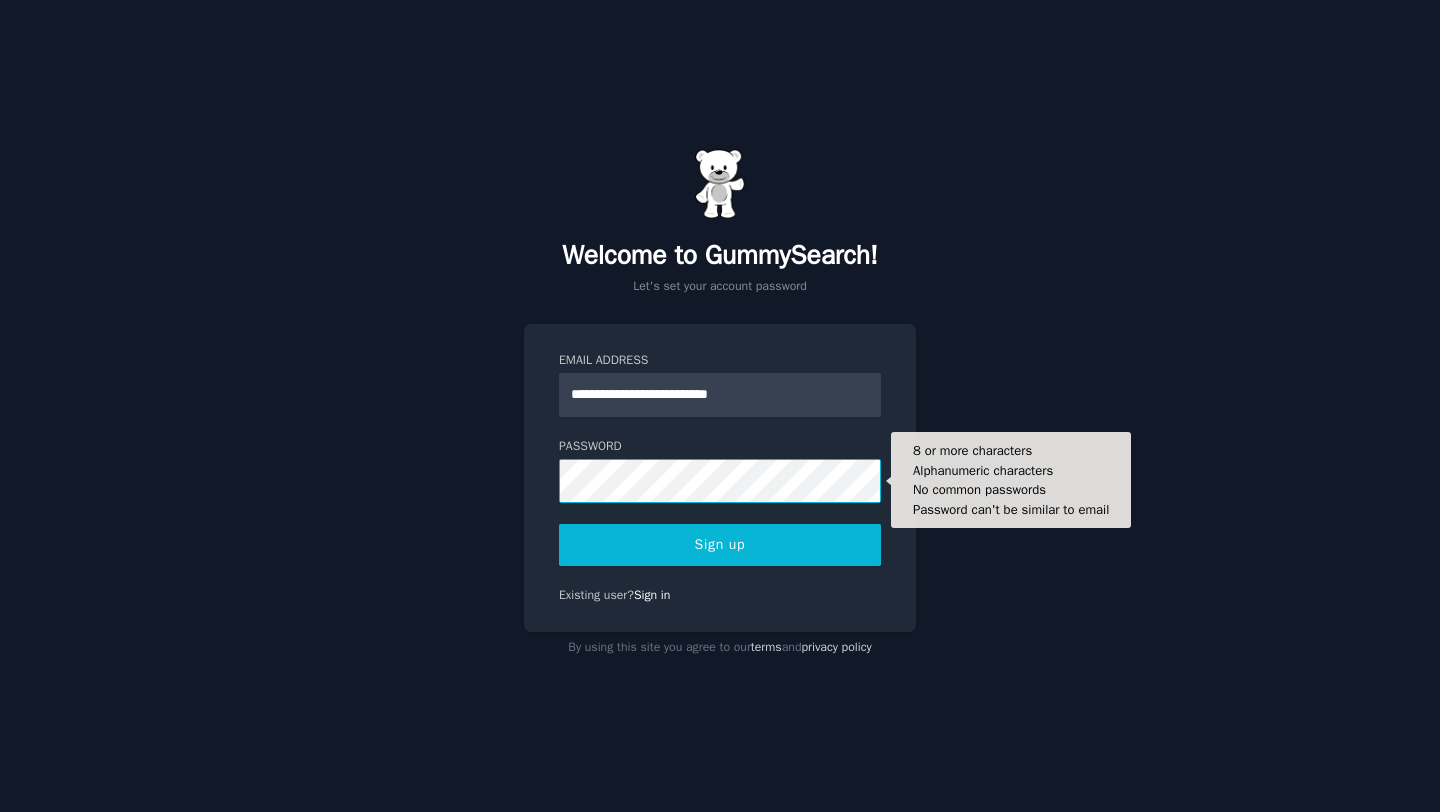 click on "Sign up" at bounding box center (720, 545) 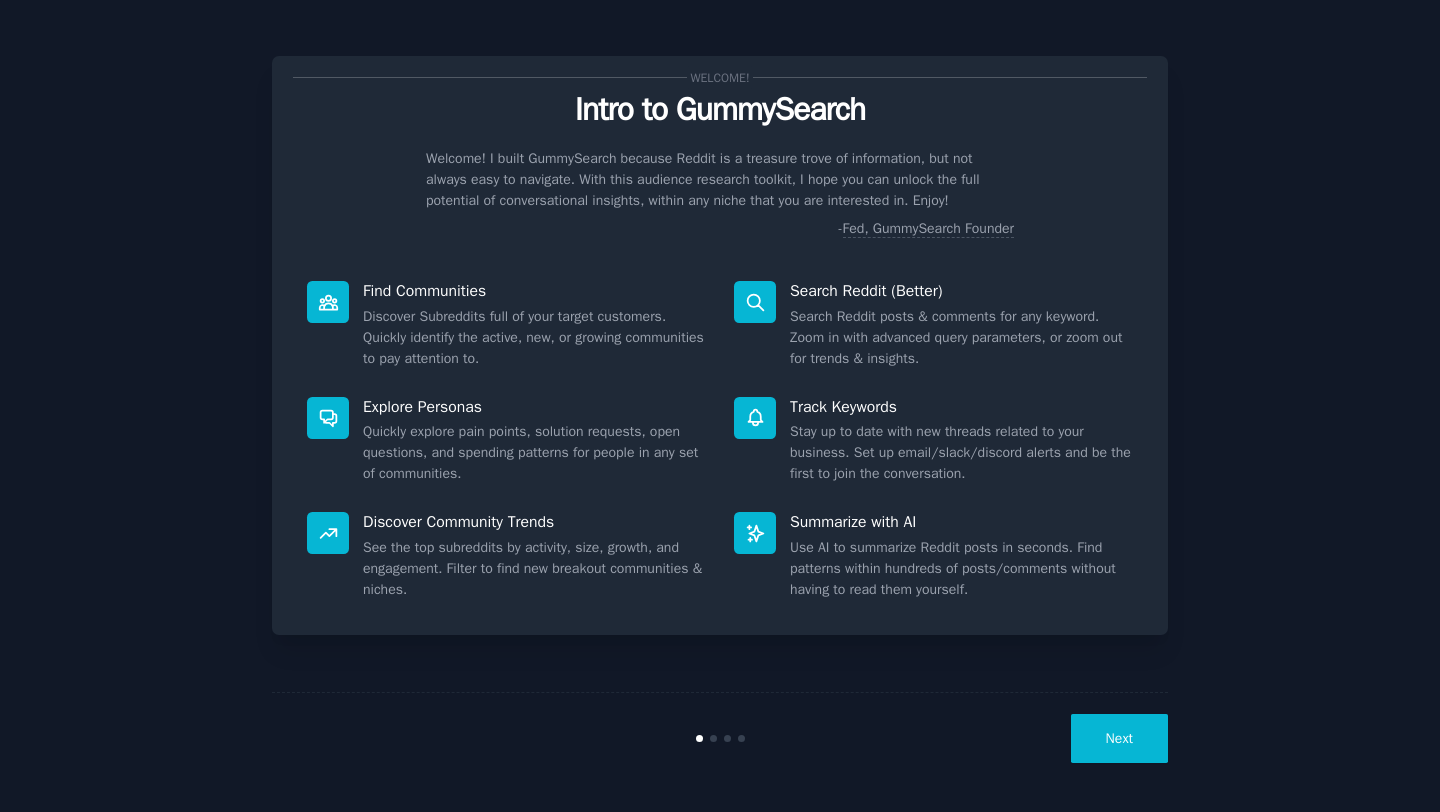 scroll, scrollTop: 0, scrollLeft: 0, axis: both 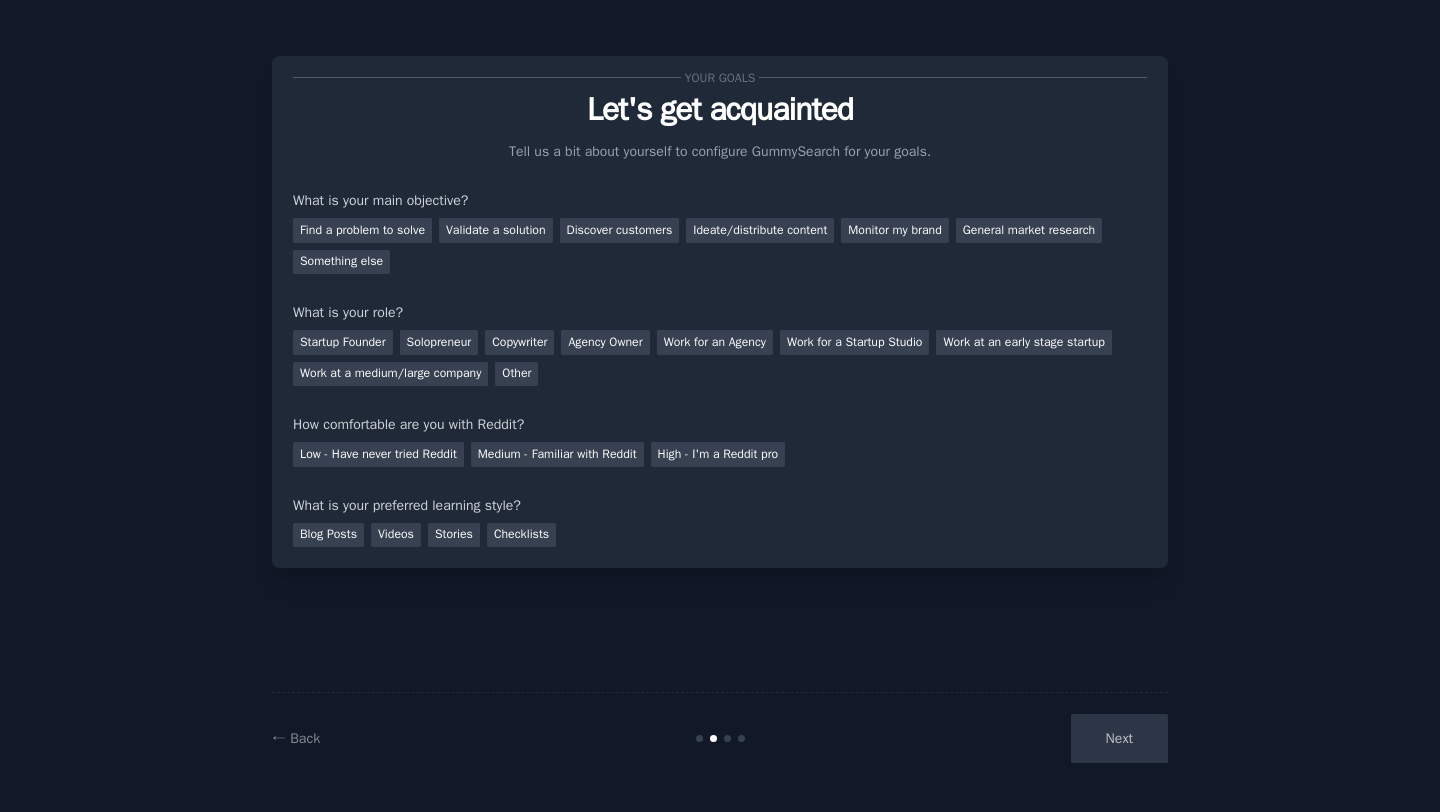 click on "Next" at bounding box center (1018, 738) 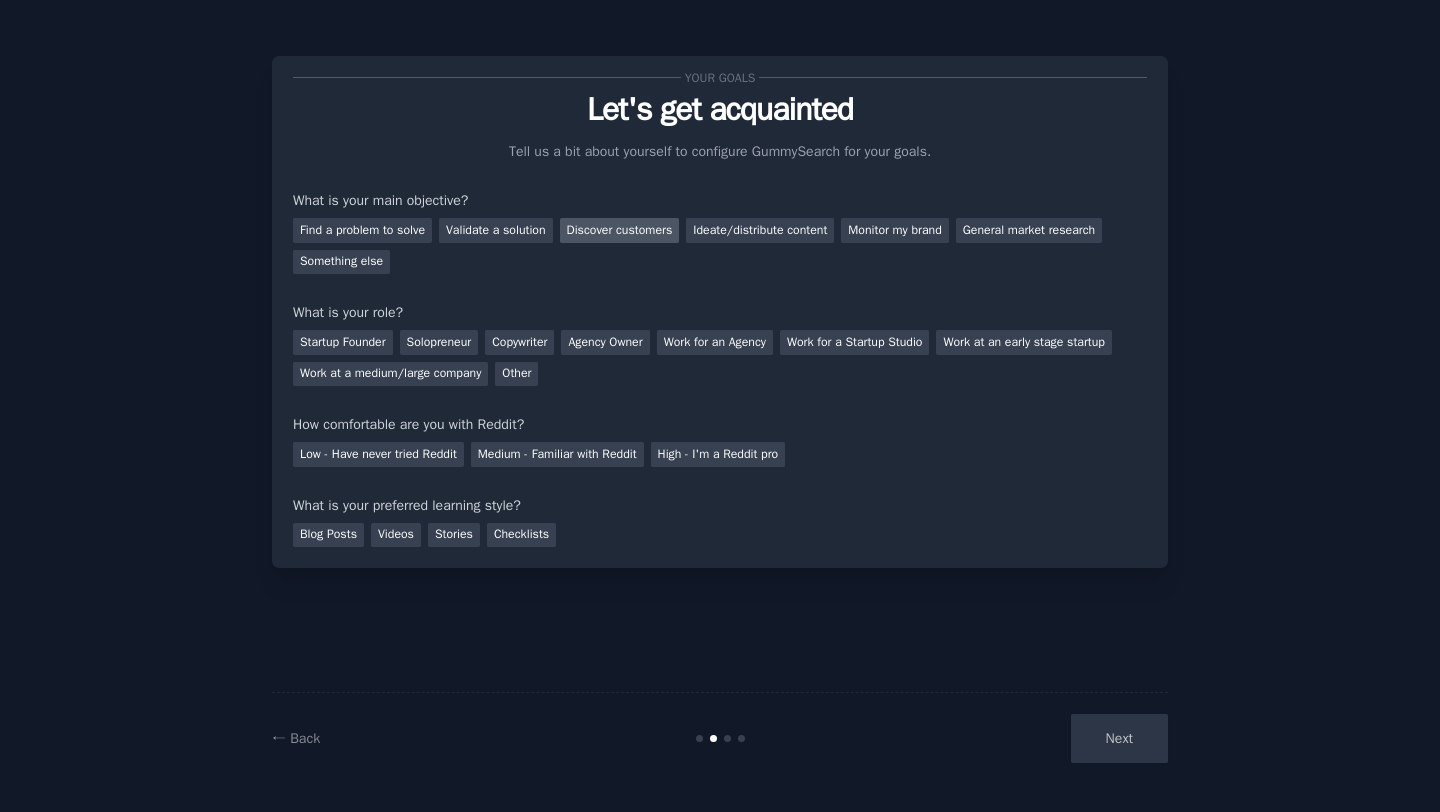 click on "Discover customers" at bounding box center (620, 230) 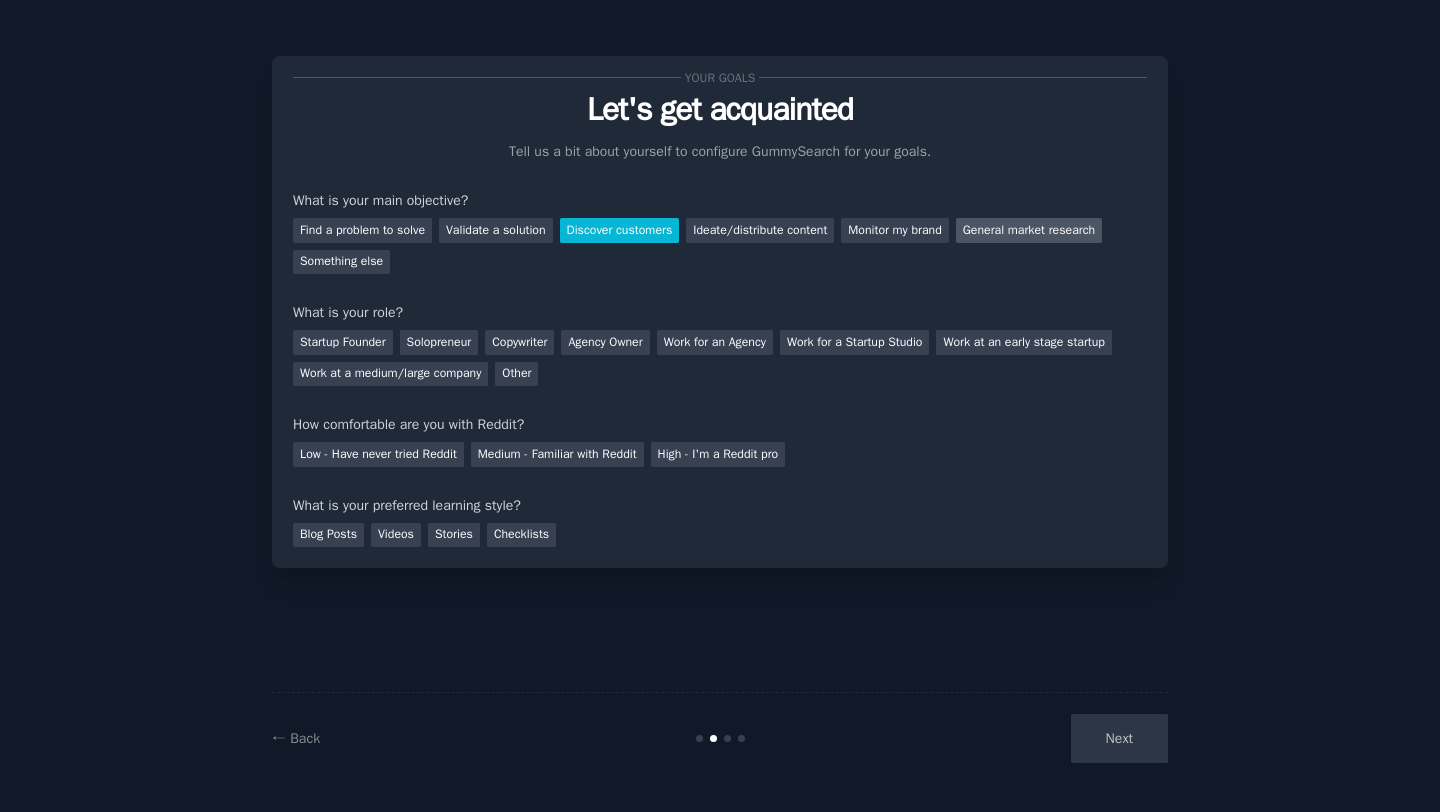 click on "General market research" at bounding box center [1029, 230] 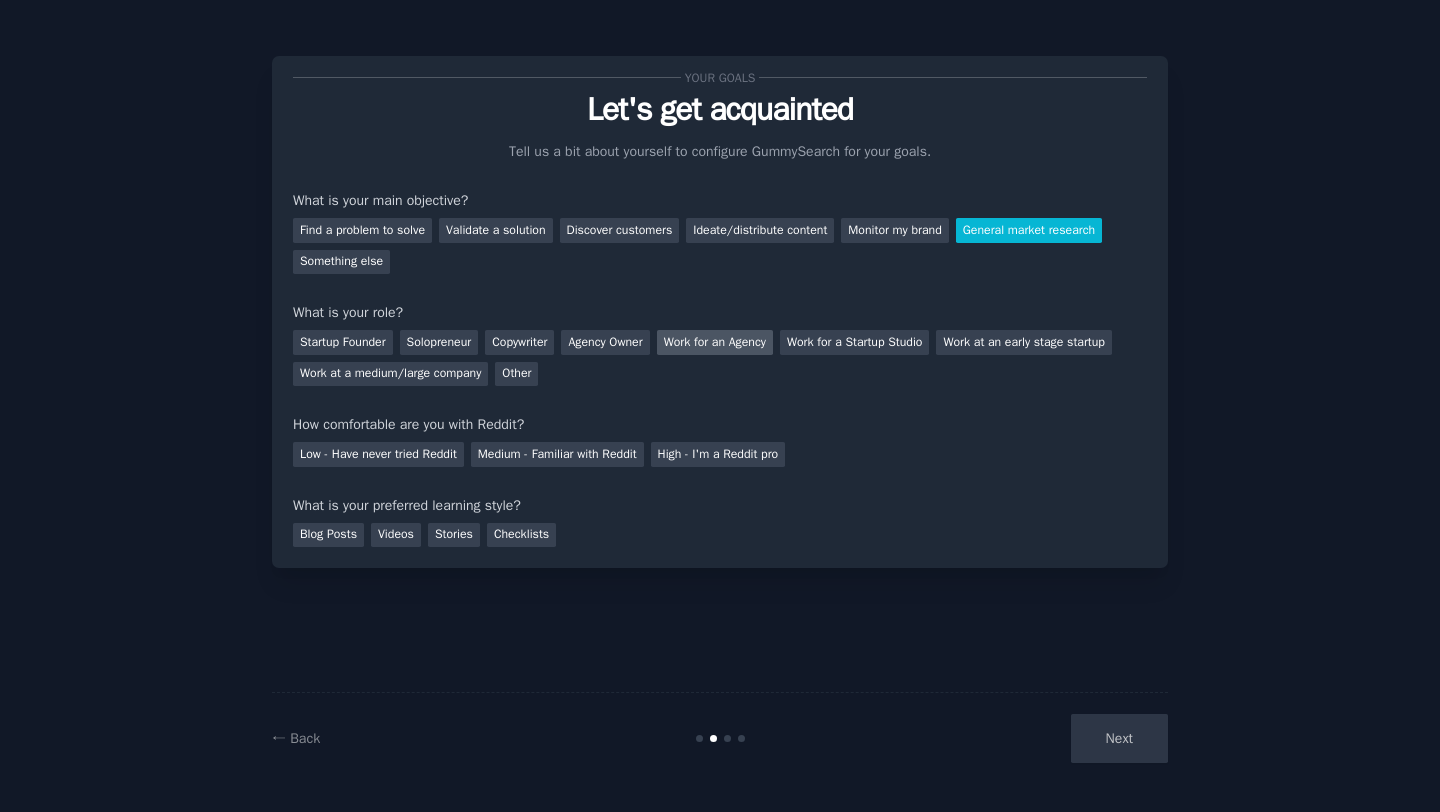 click on "Work for an Agency" at bounding box center [715, 342] 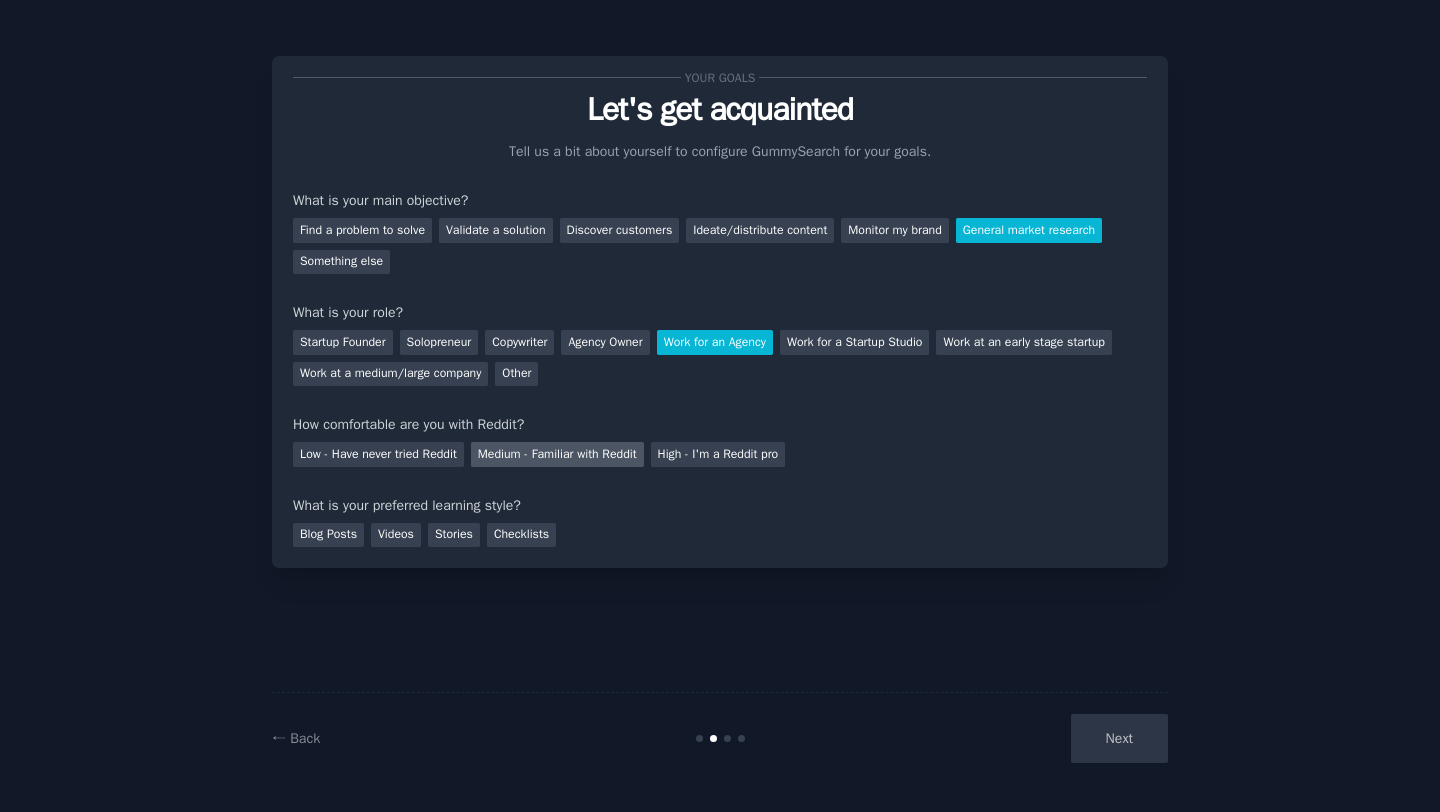 click on "Medium - Familiar with Reddit" at bounding box center (557, 454) 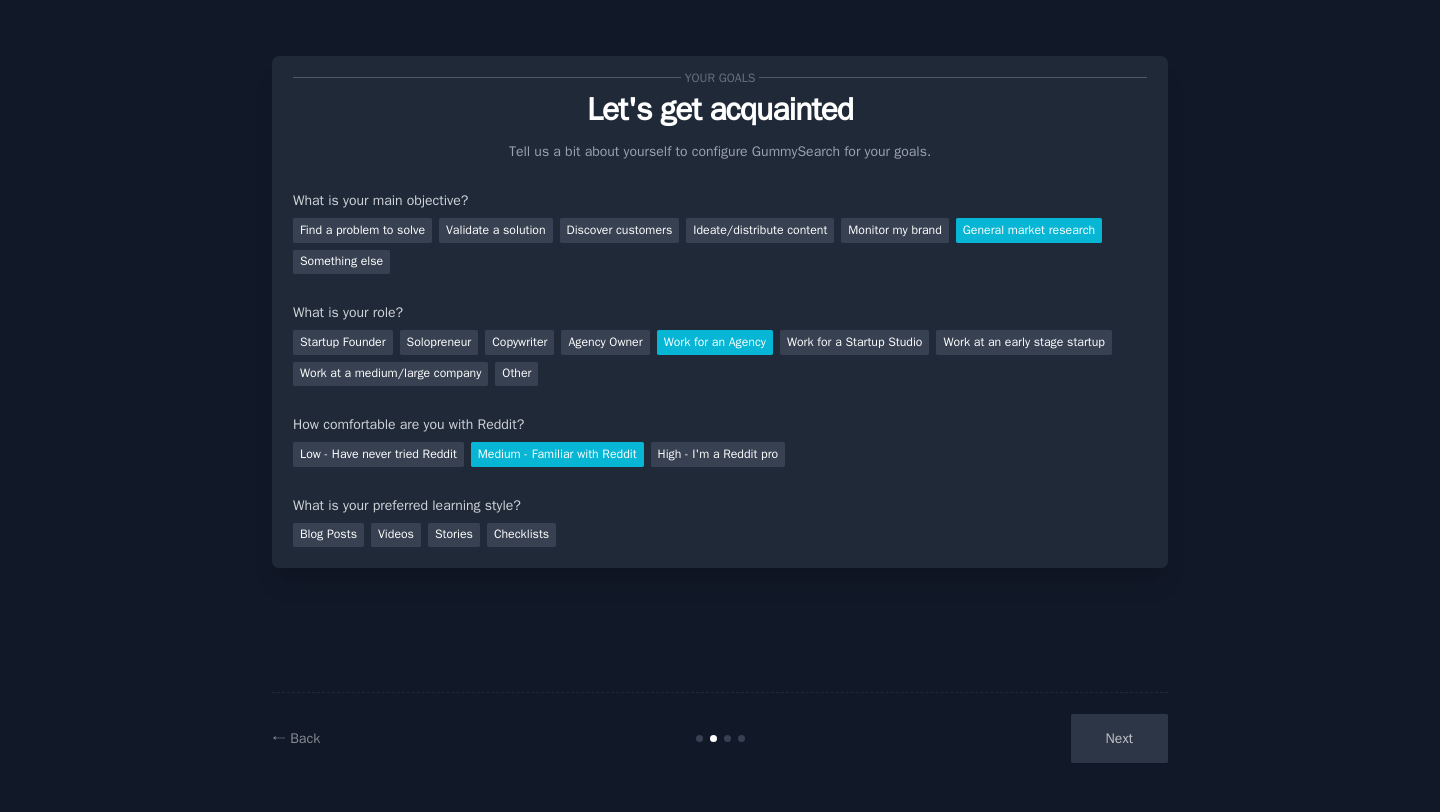 drag, startPoint x: 418, startPoint y: 530, endPoint x: 490, endPoint y: 530, distance: 72 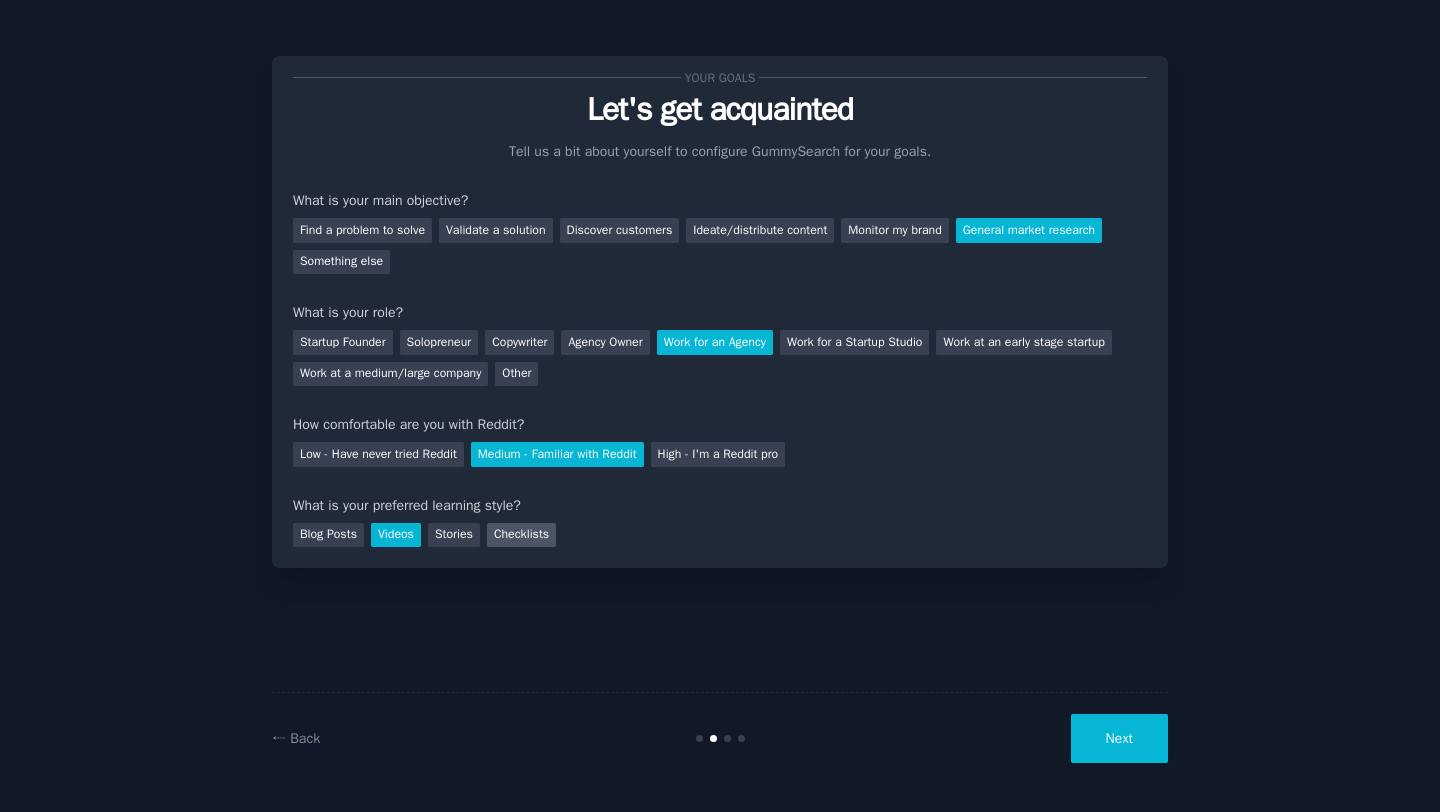 click on "Checklists" at bounding box center [521, 535] 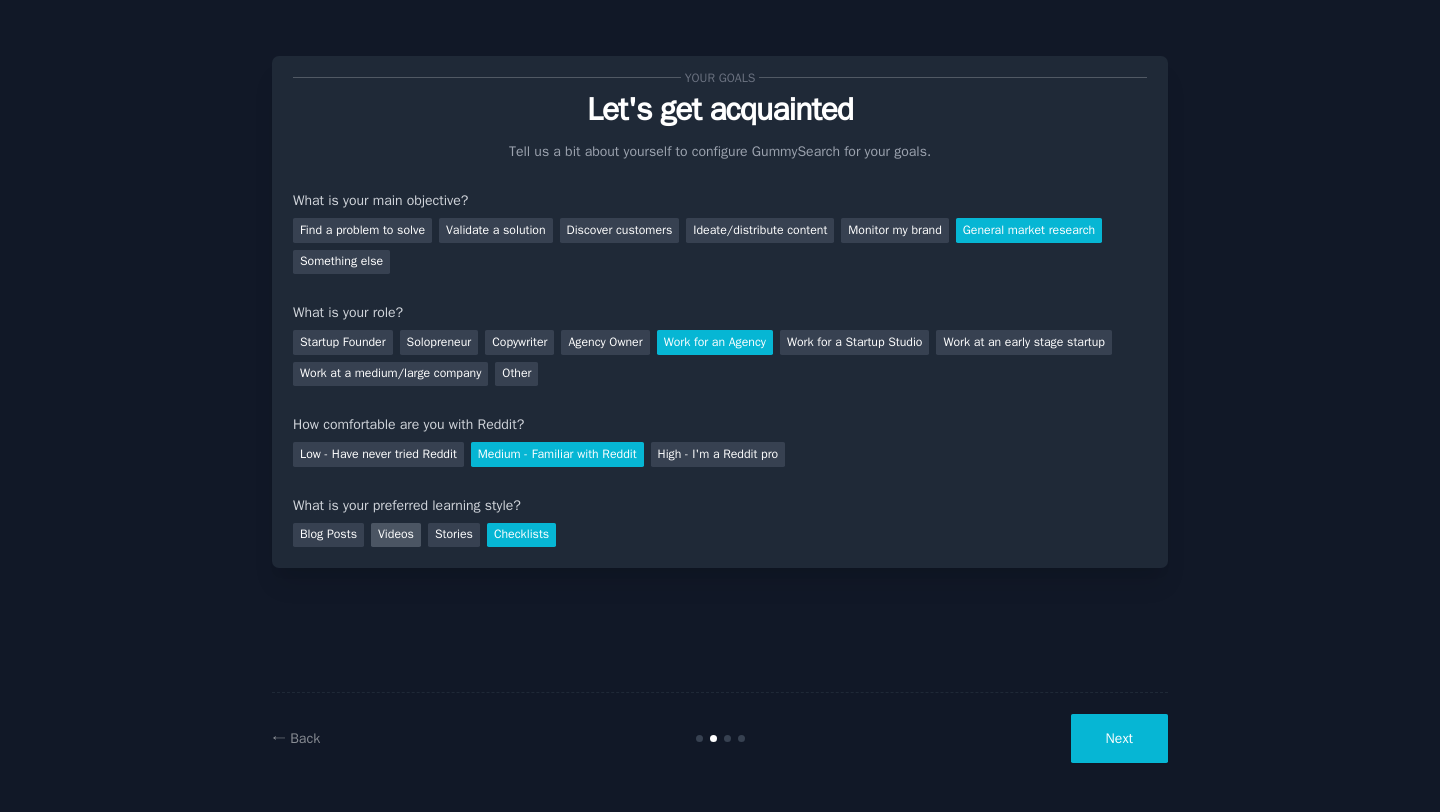 click on "Videos" at bounding box center (396, 535) 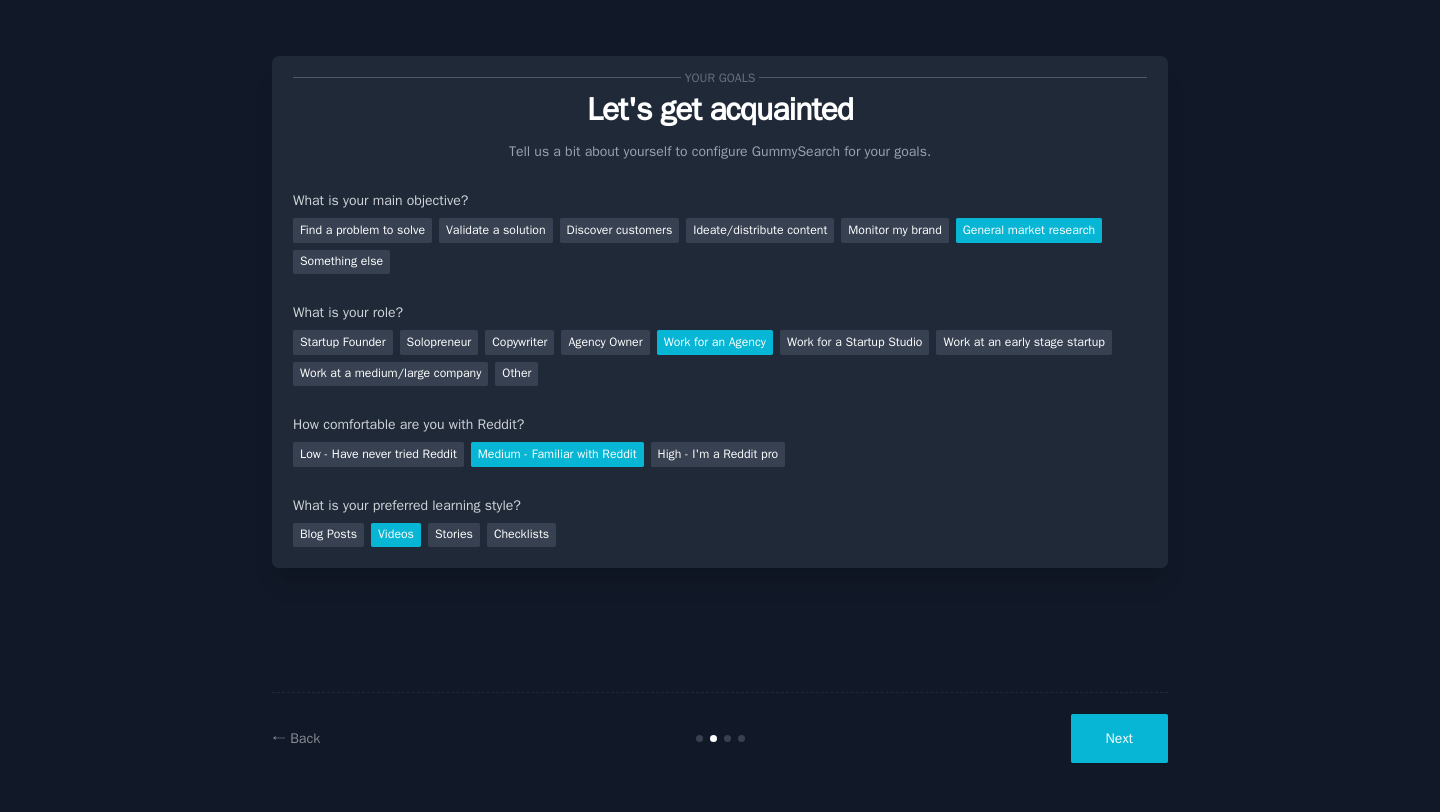 click on "Next" at bounding box center (1119, 738) 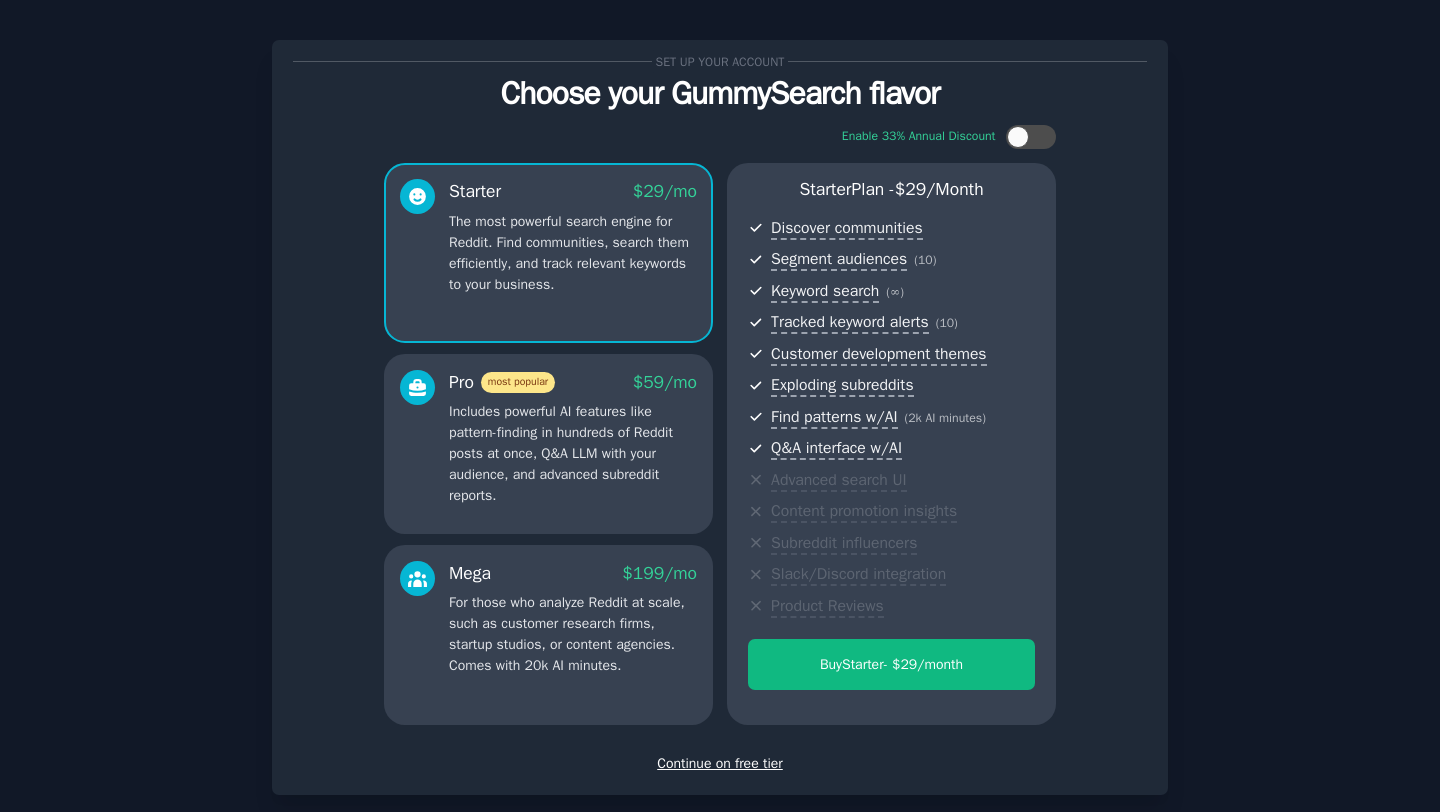 scroll, scrollTop: 20, scrollLeft: 0, axis: vertical 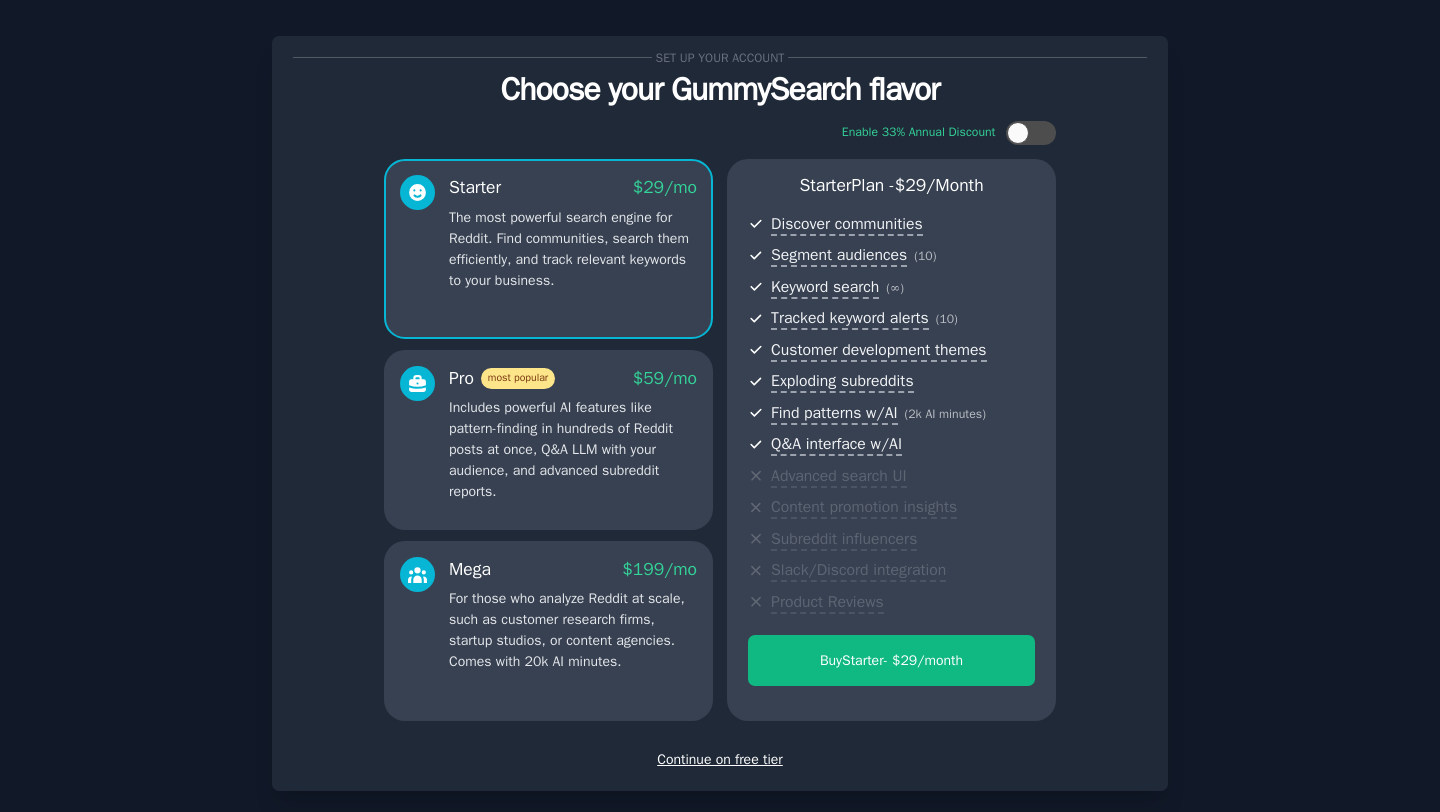 click on "Continue on free tier" at bounding box center (720, 759) 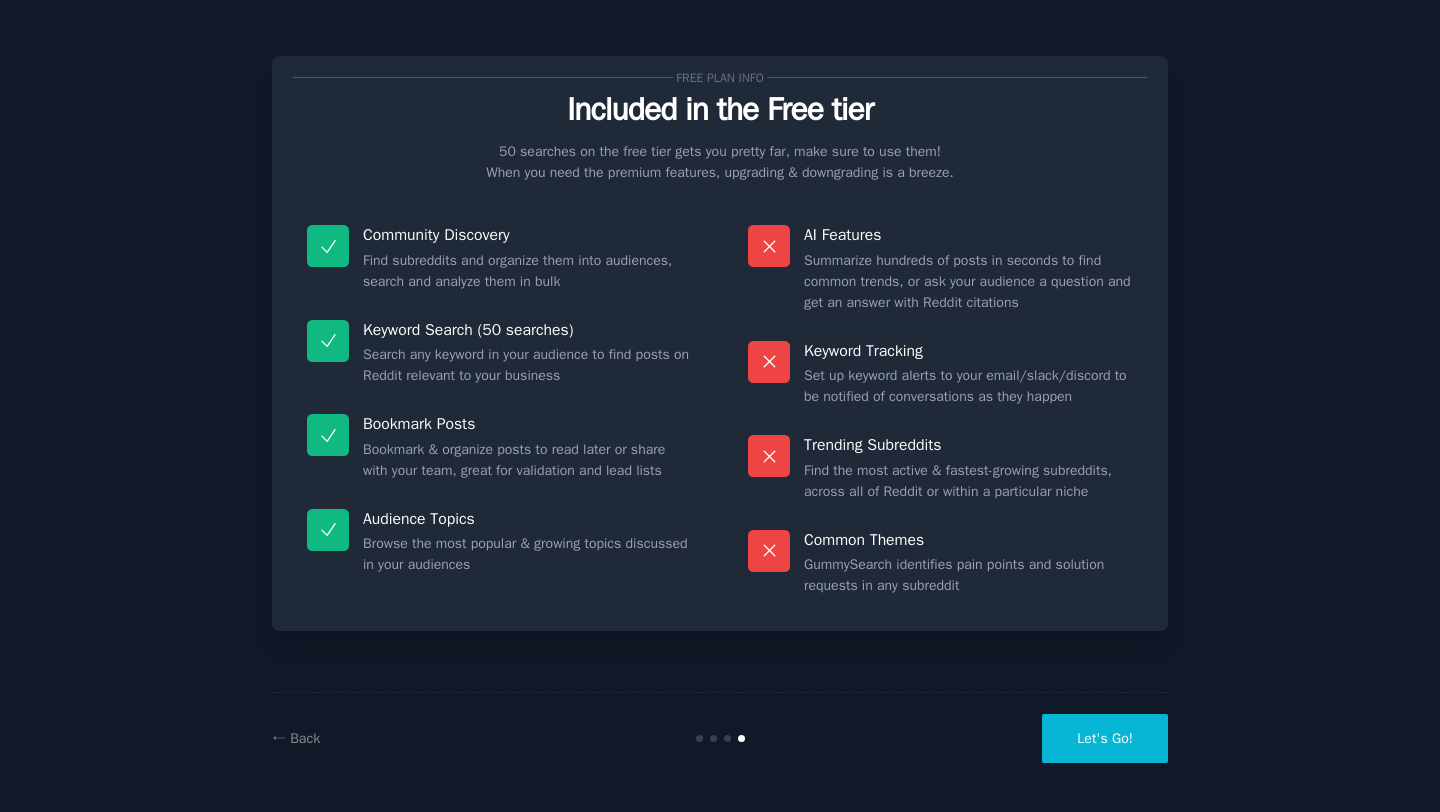 click on "Let's Go!" at bounding box center (1105, 738) 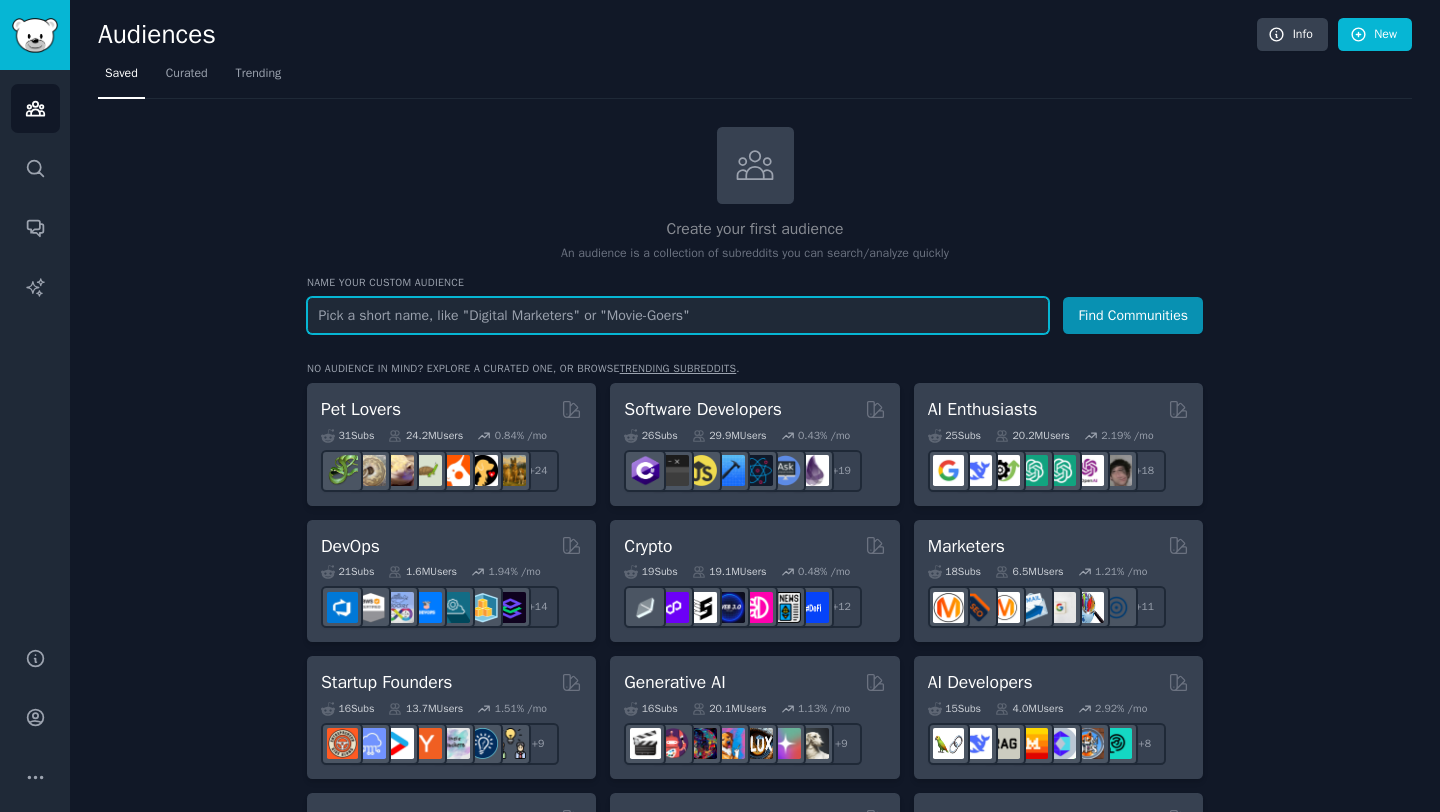 click at bounding box center (678, 315) 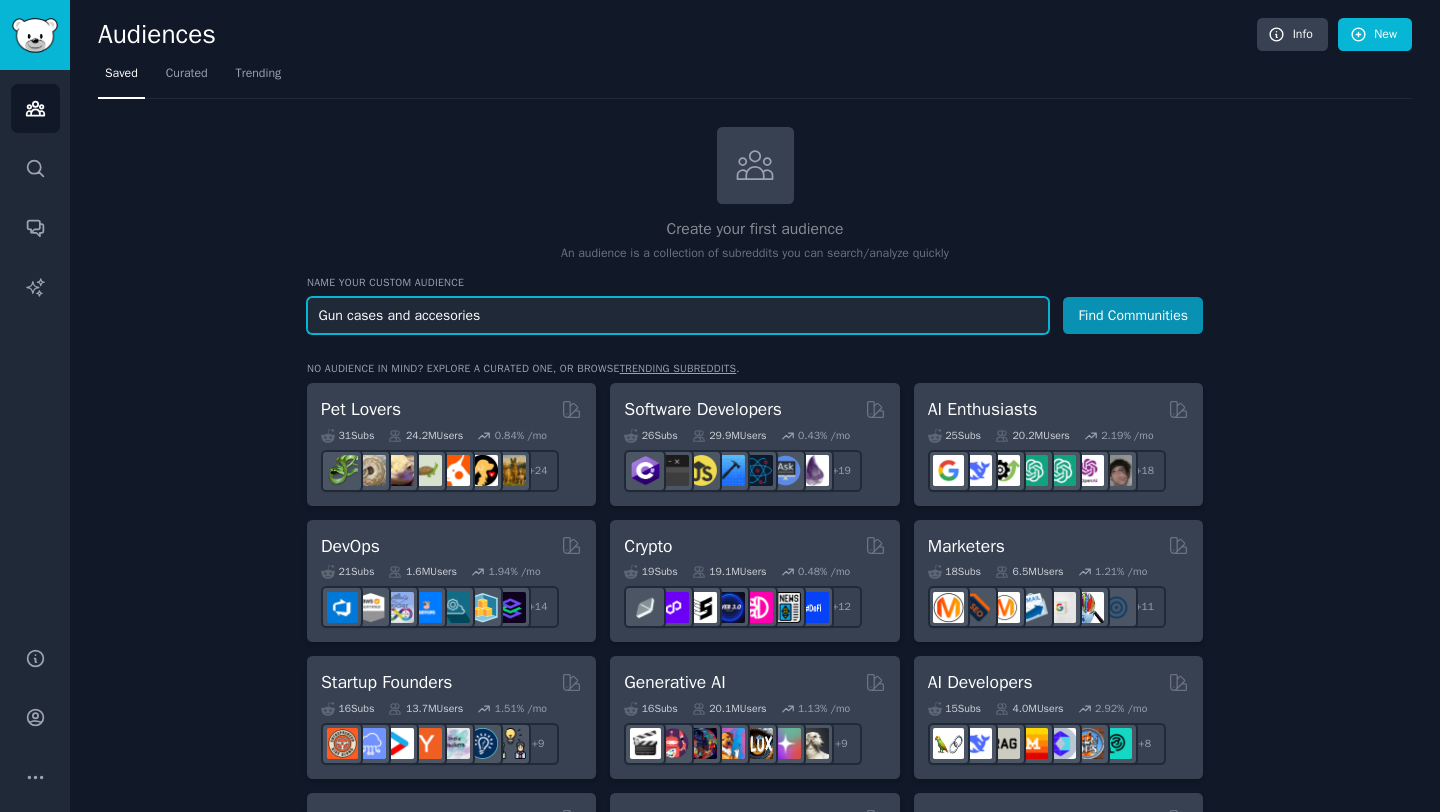 click on "Gun cases and accesories" at bounding box center (678, 315) 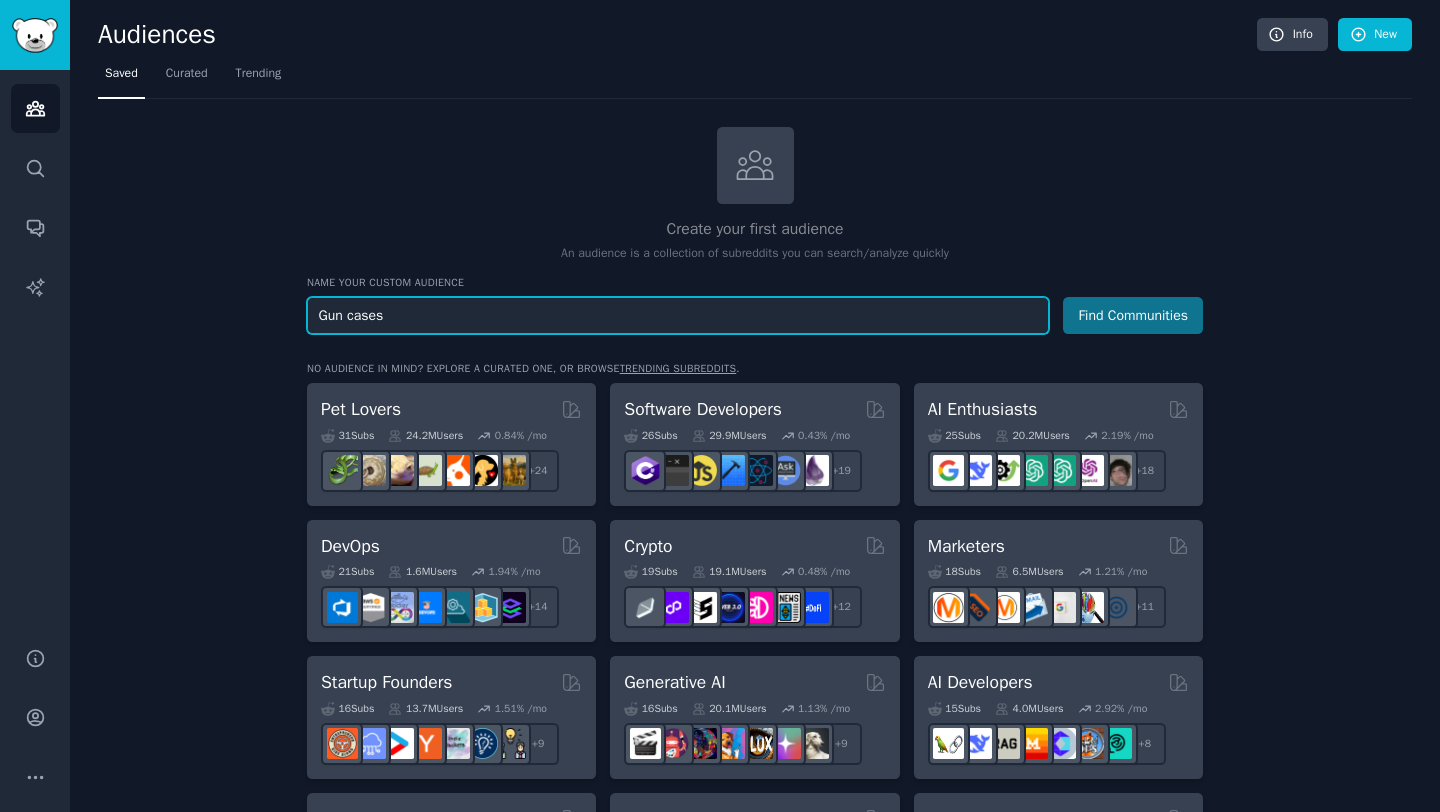 type on "Gun cases" 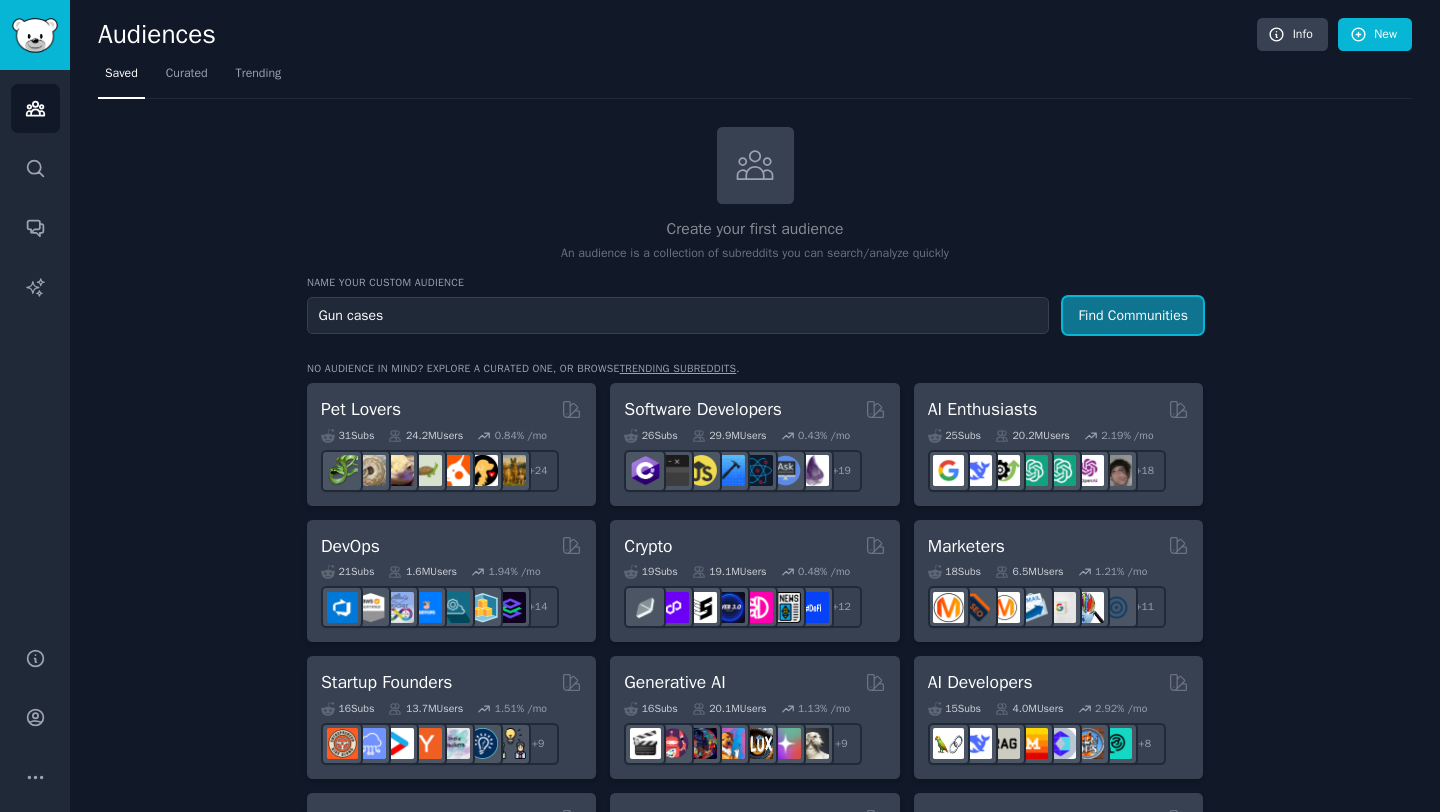 click on "Find Communities" at bounding box center [1133, 315] 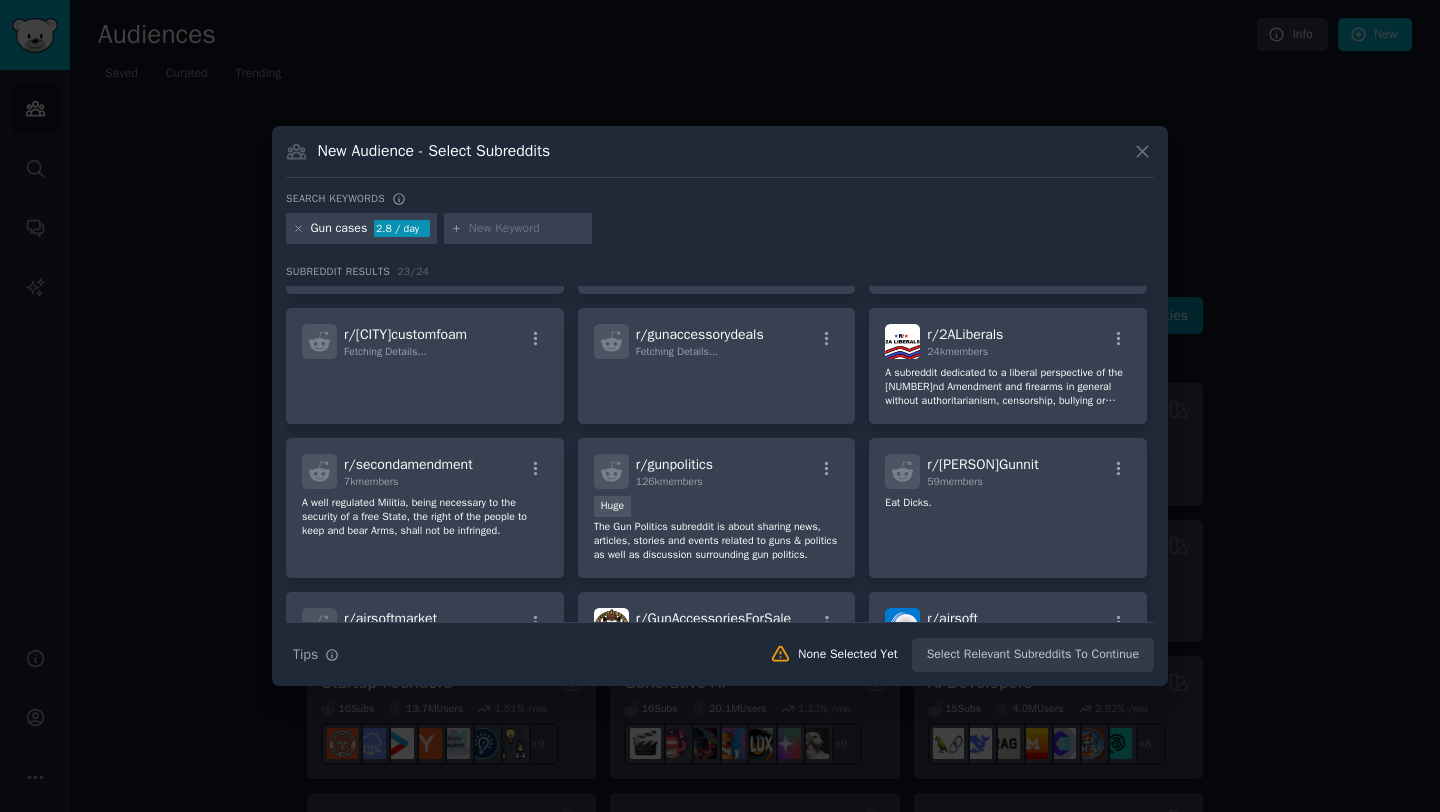 scroll, scrollTop: 0, scrollLeft: 0, axis: both 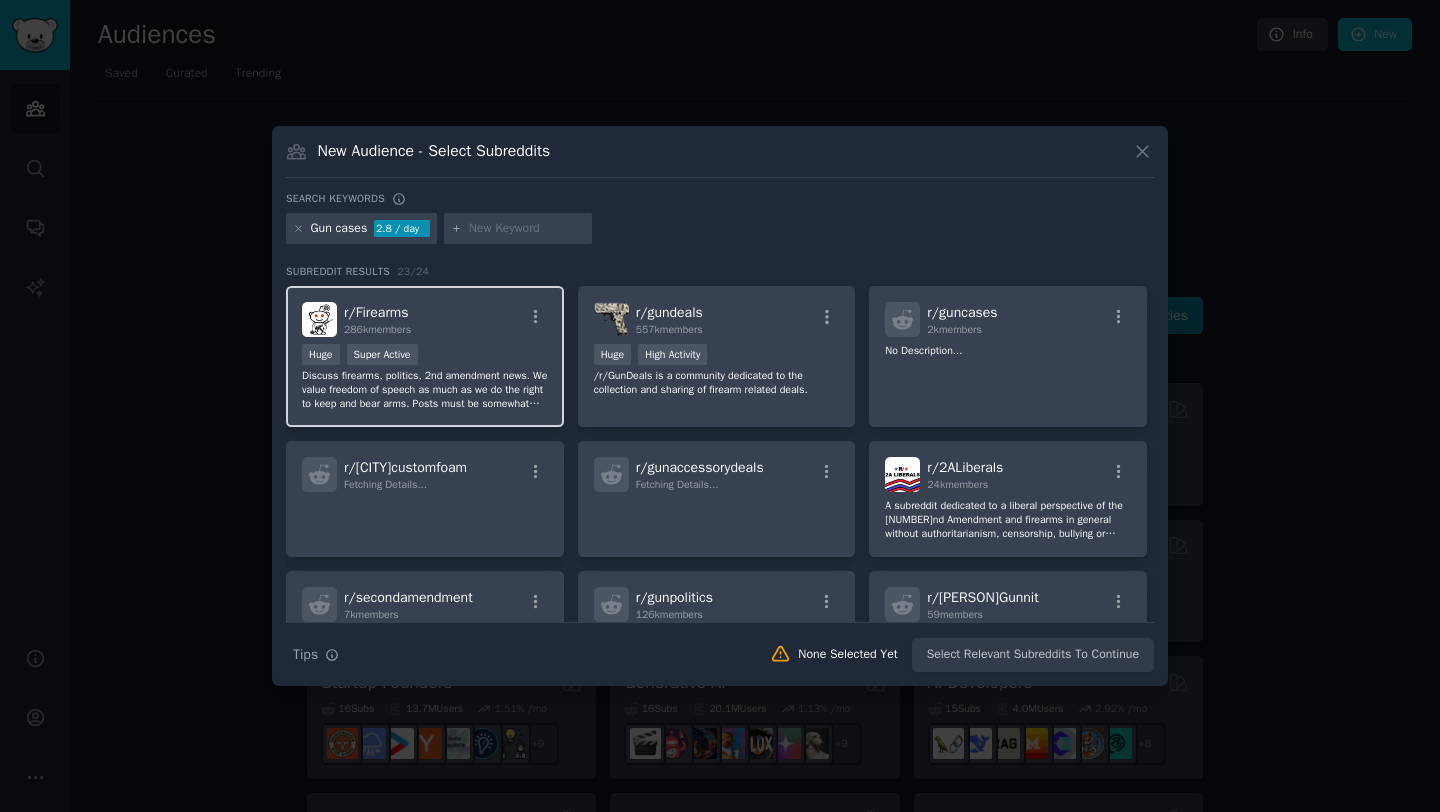 click on "Huge Super Active" at bounding box center [425, 356] 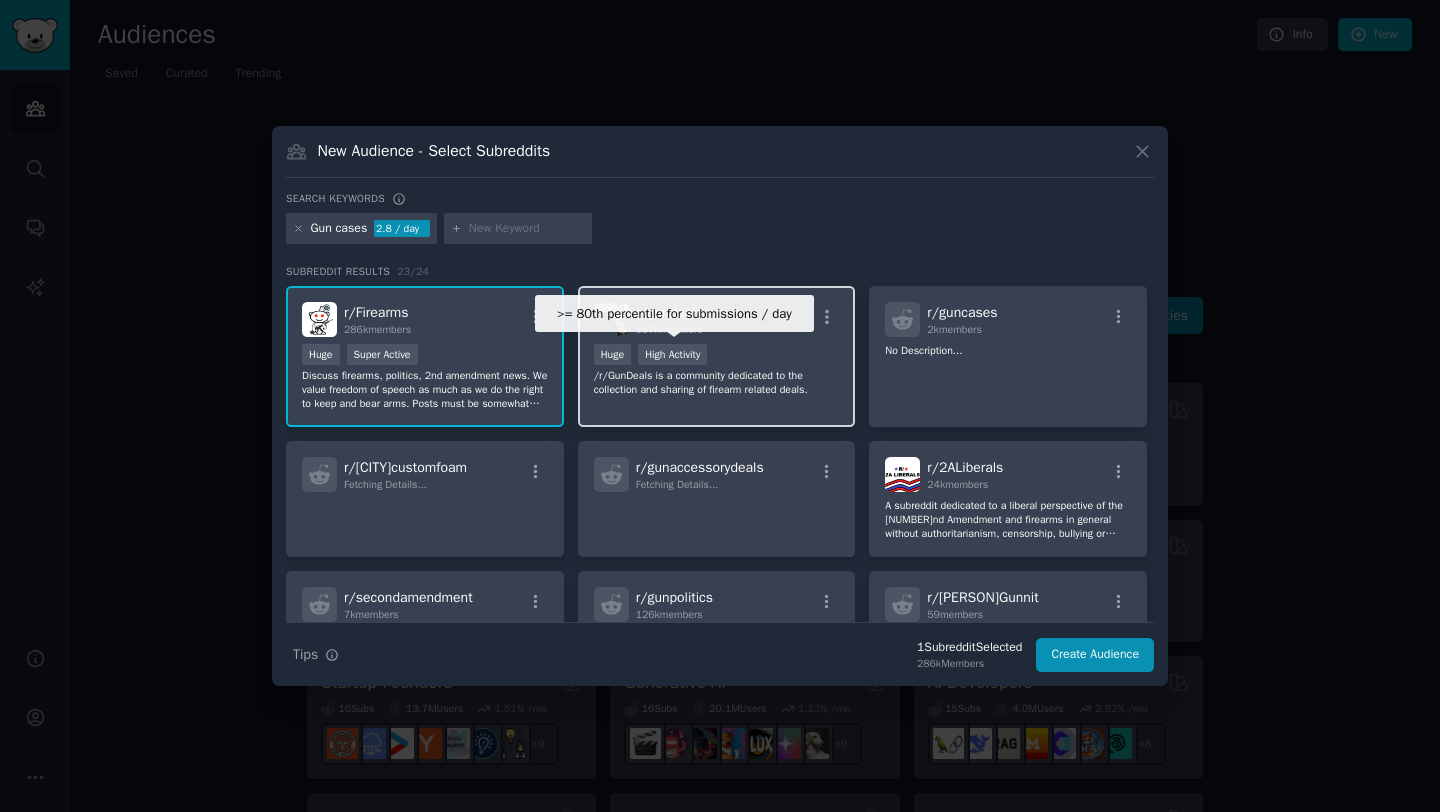click on "High Activity" at bounding box center [672, 354] 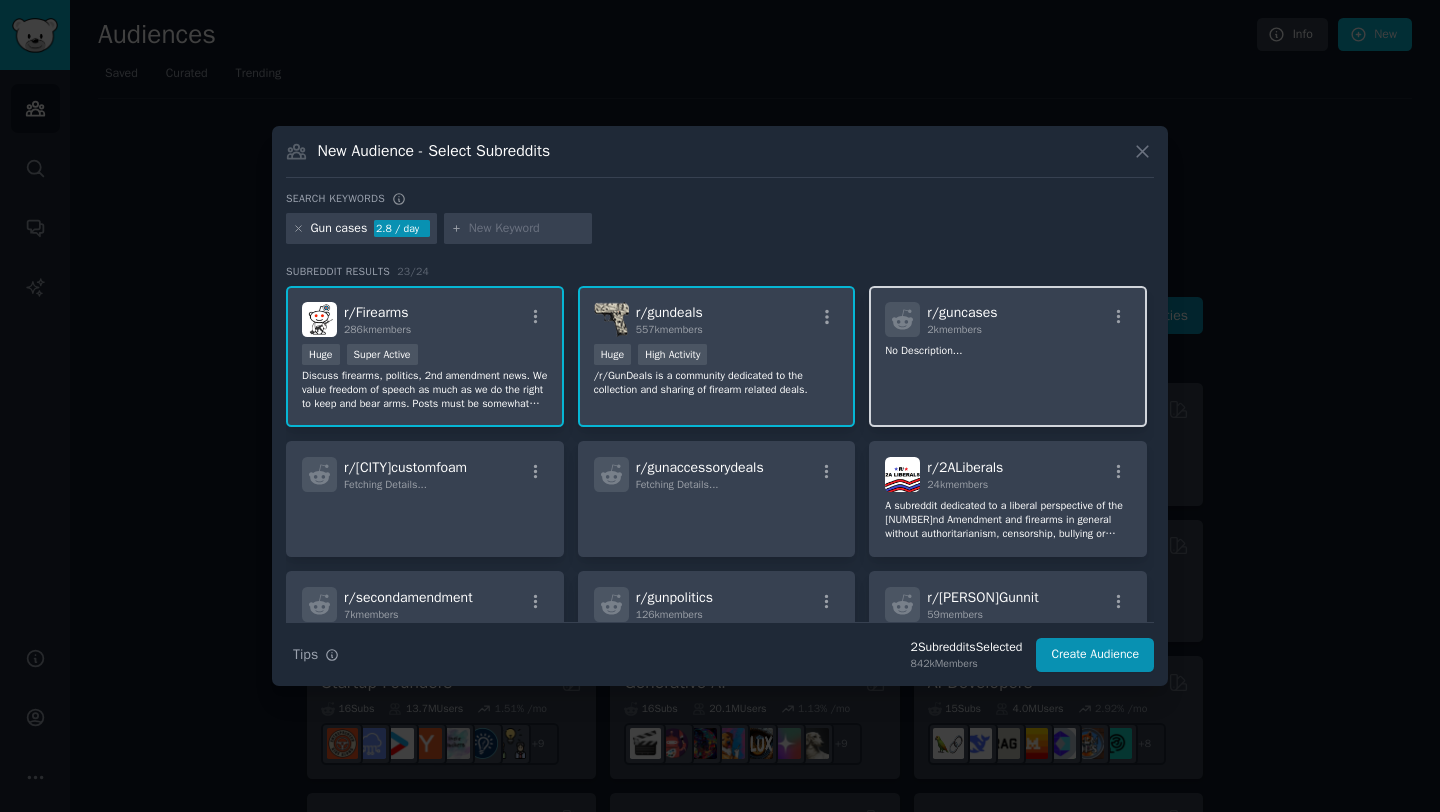 drag, startPoint x: 918, startPoint y: 375, endPoint x: 924, endPoint y: 397, distance: 22.803509 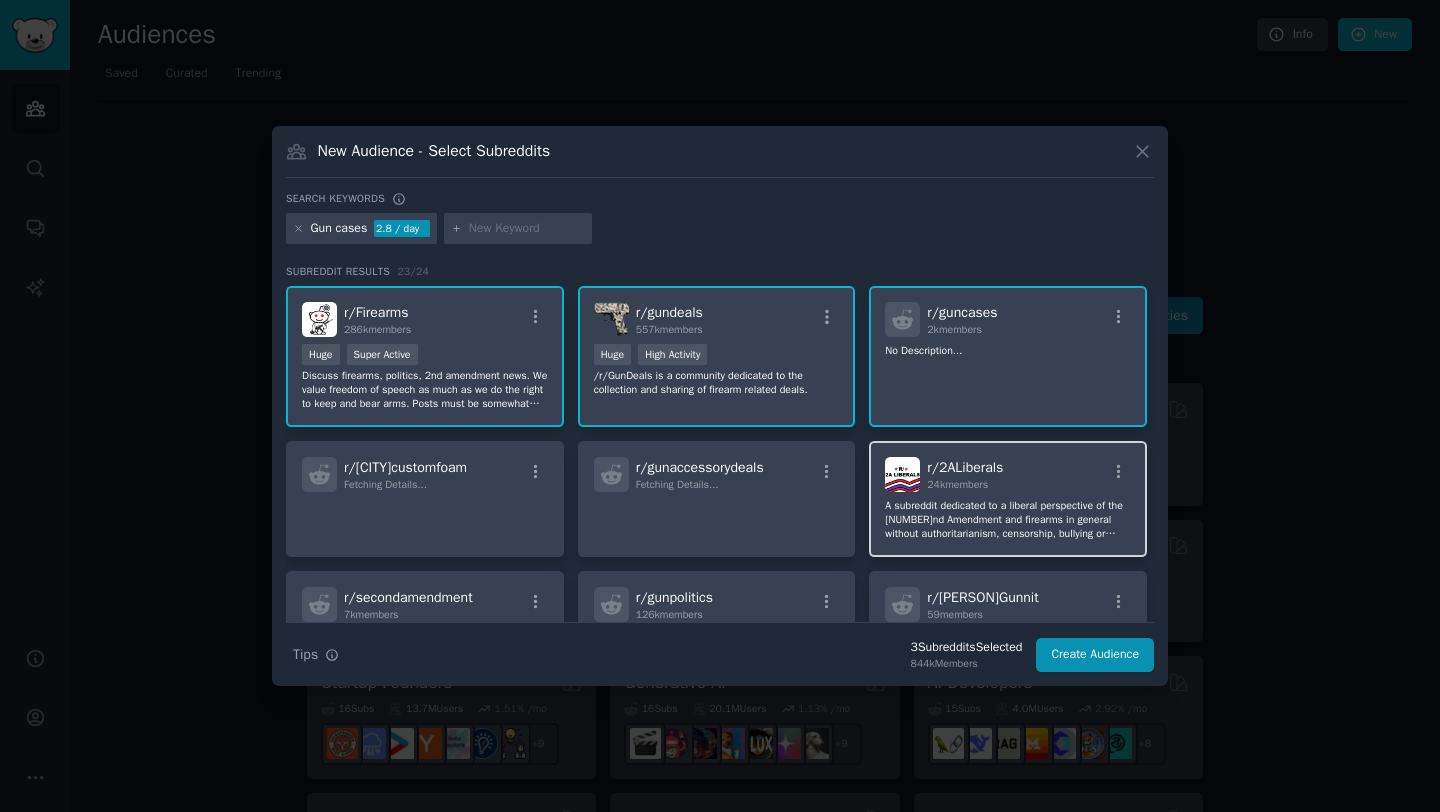 click on "r/ 2ALiberals" at bounding box center [965, 467] 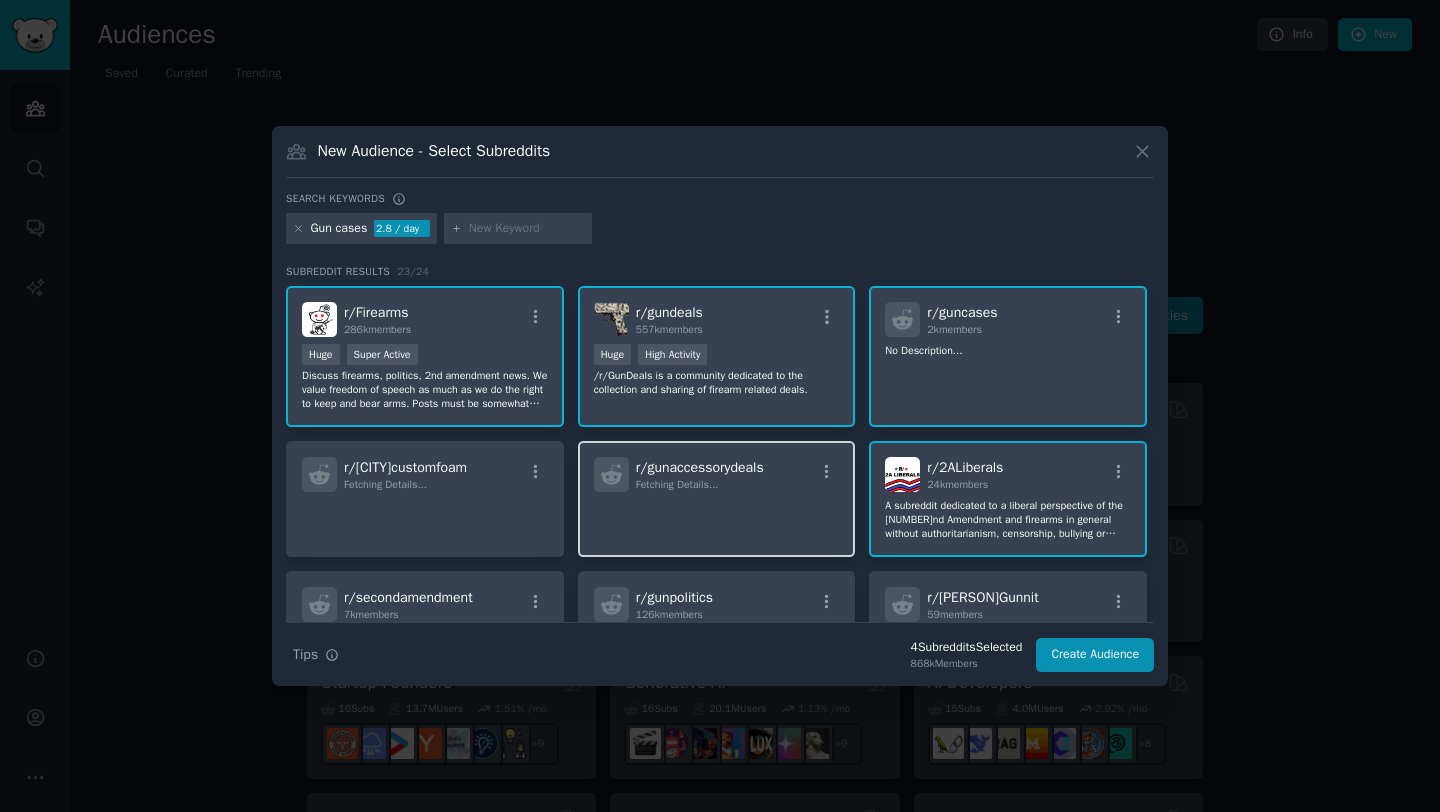 click on "Fetching Details..." at bounding box center (700, 485) 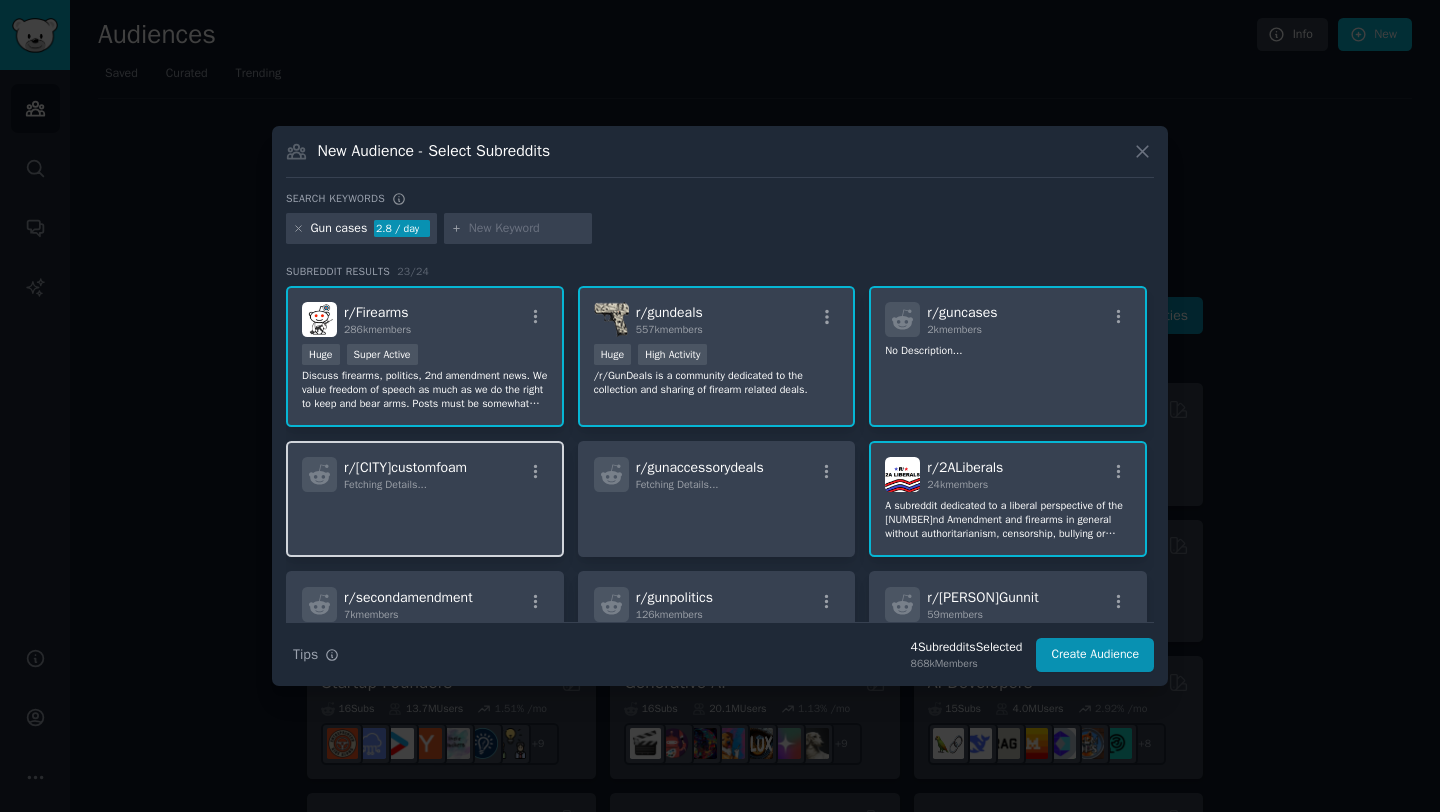 click on "r/ [CITY]customfoam Fetching Details..." at bounding box center (425, 474) 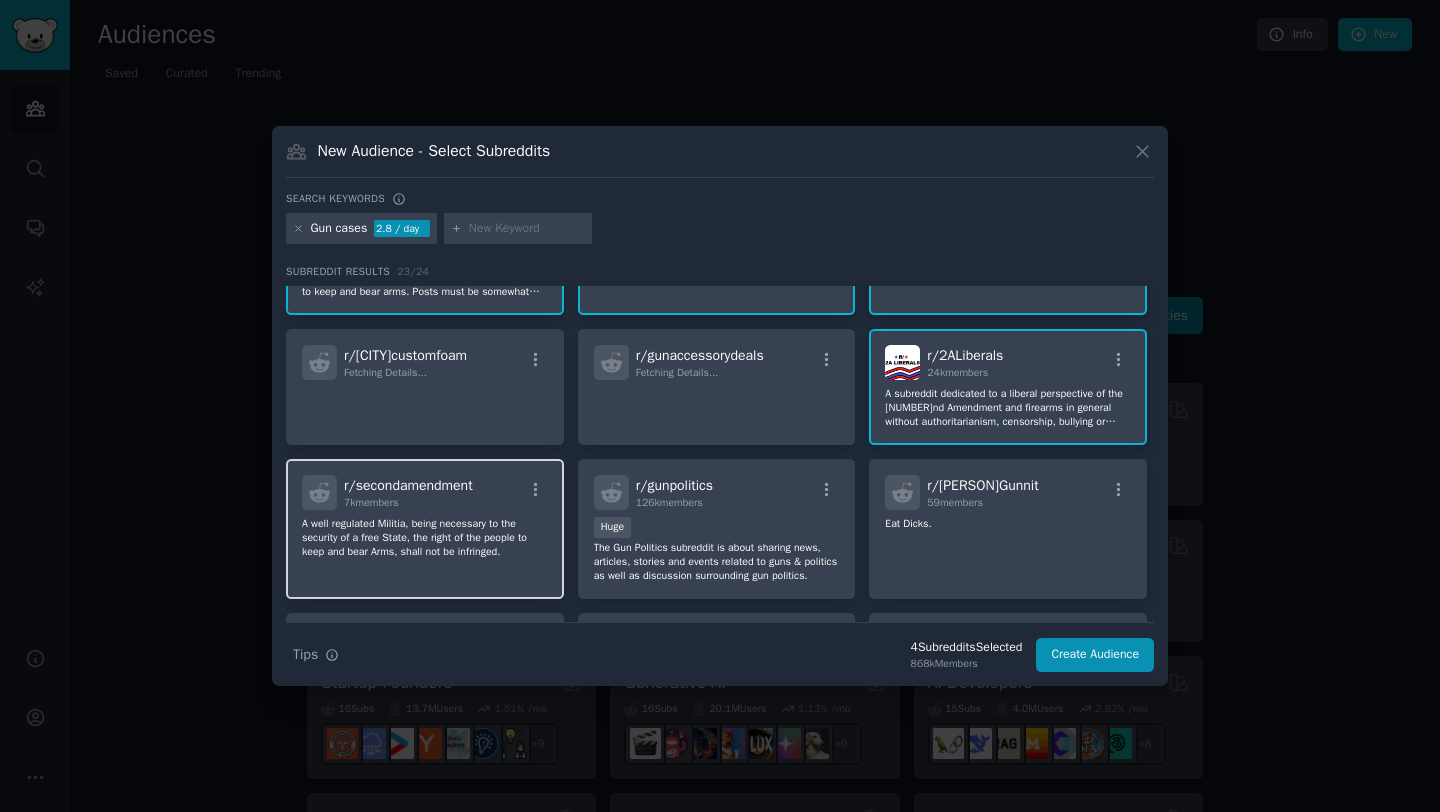 scroll, scrollTop: 113, scrollLeft: 0, axis: vertical 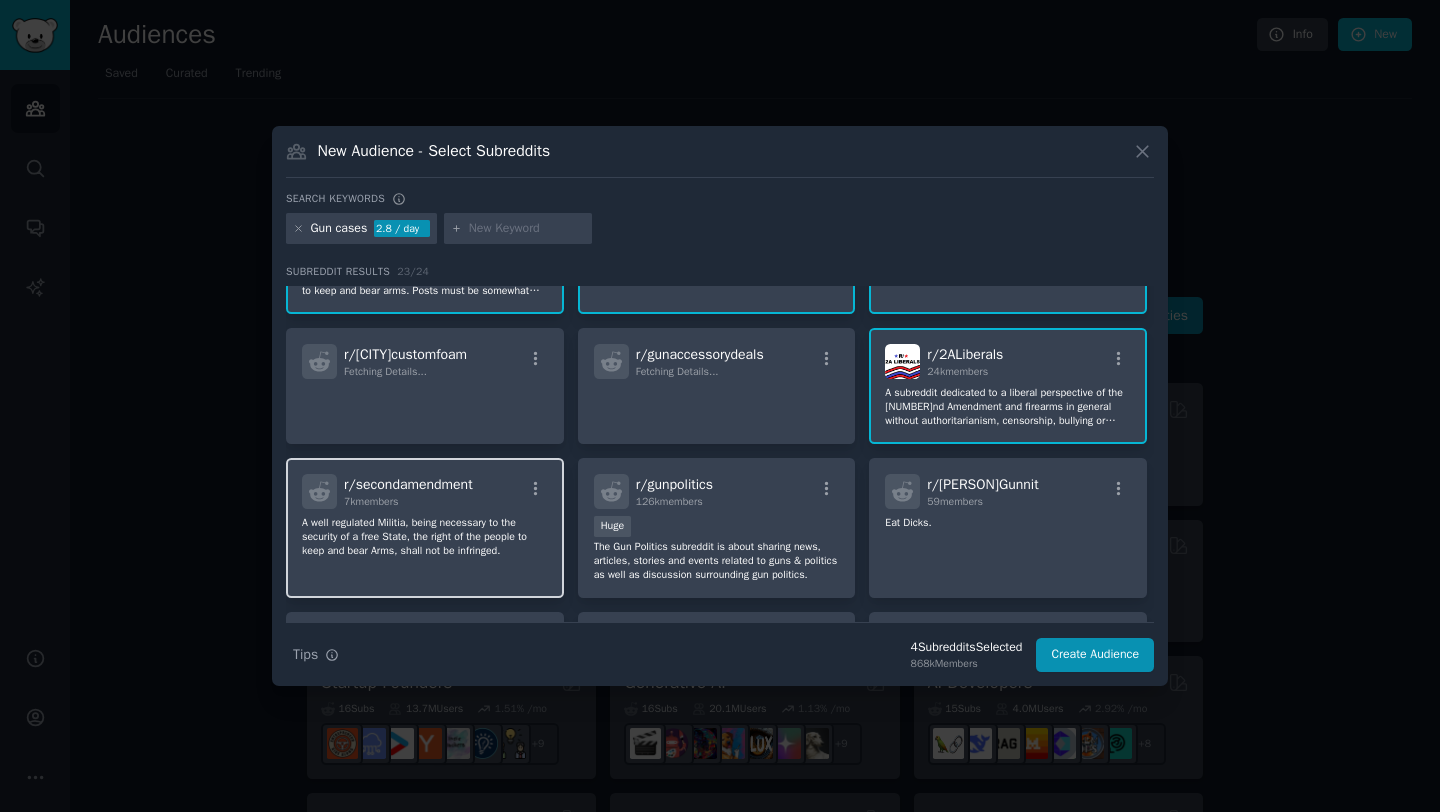 click on "r/ secondamendment 7k  members" at bounding box center (425, 491) 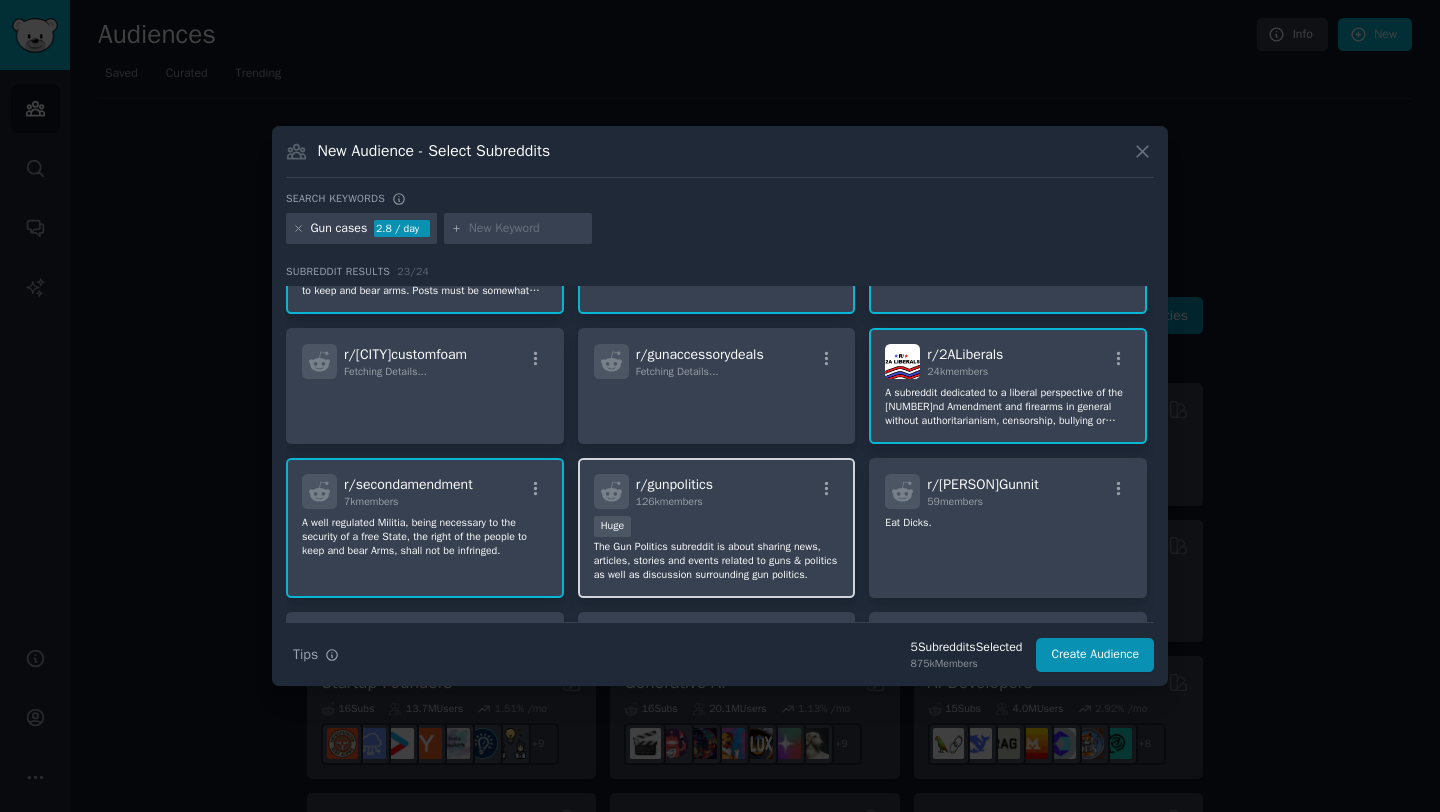 drag, startPoint x: 682, startPoint y: 496, endPoint x: 763, endPoint y: 506, distance: 81.61495 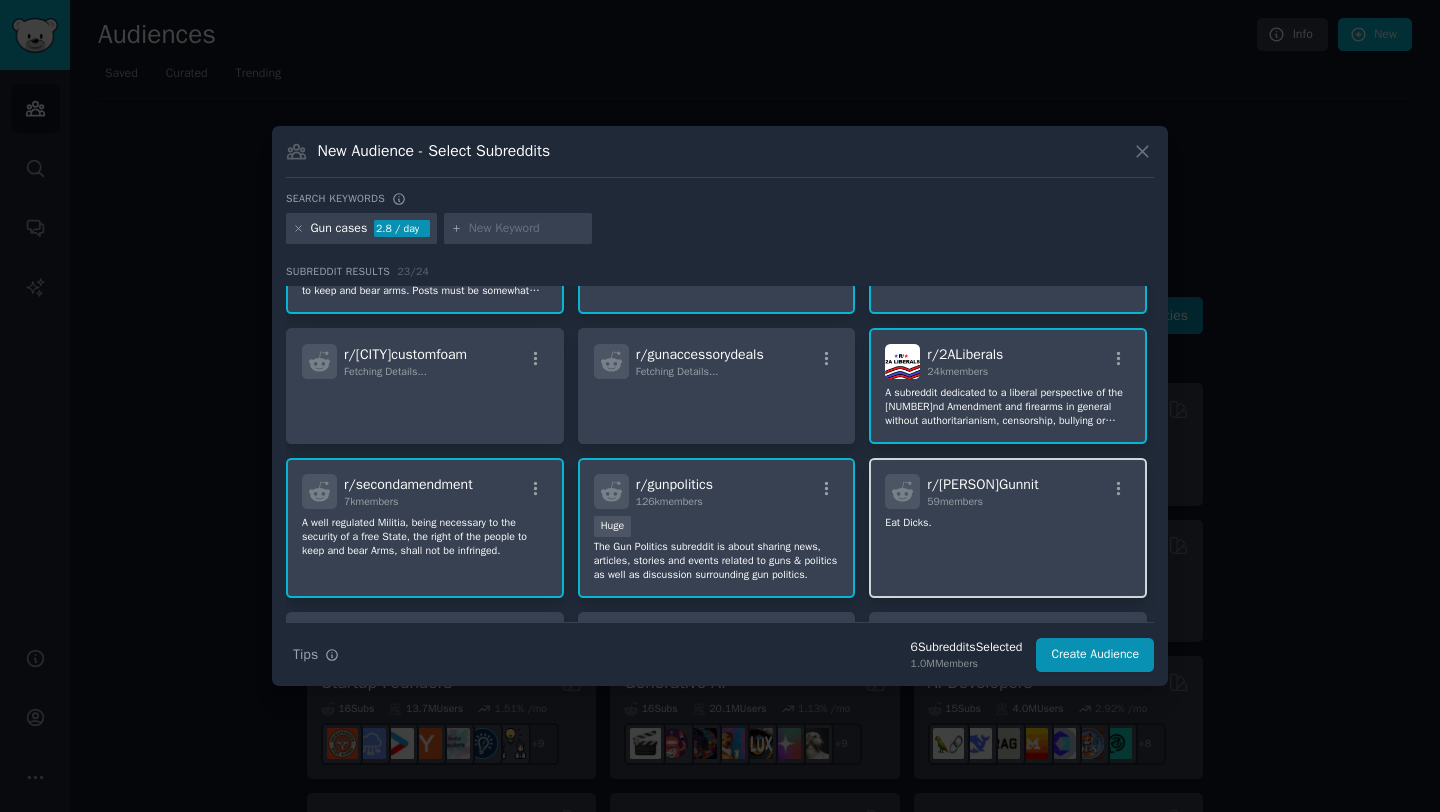 click on "Eat Dicks." 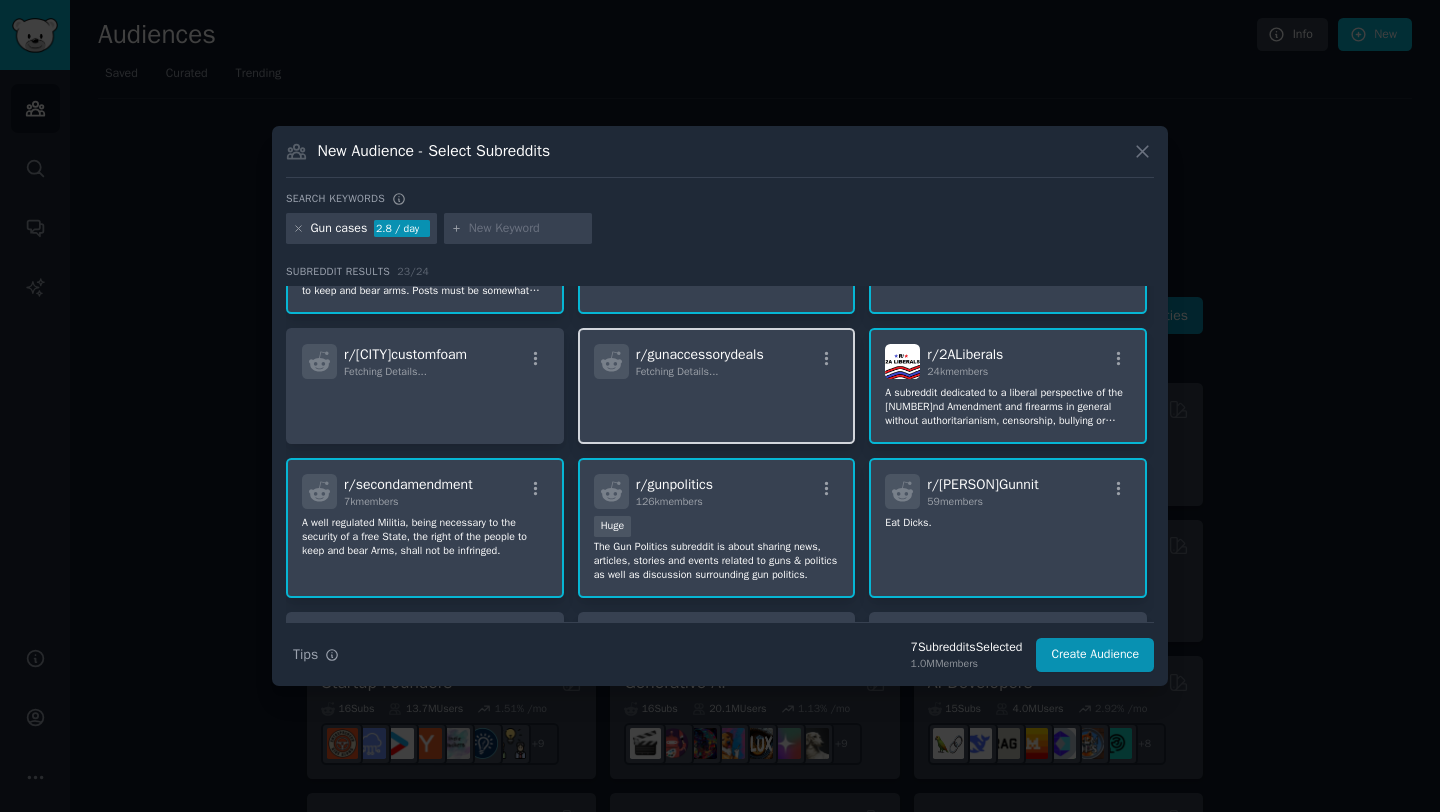 drag, startPoint x: 732, startPoint y: 375, endPoint x: 642, endPoint y: 367, distance: 90.35486 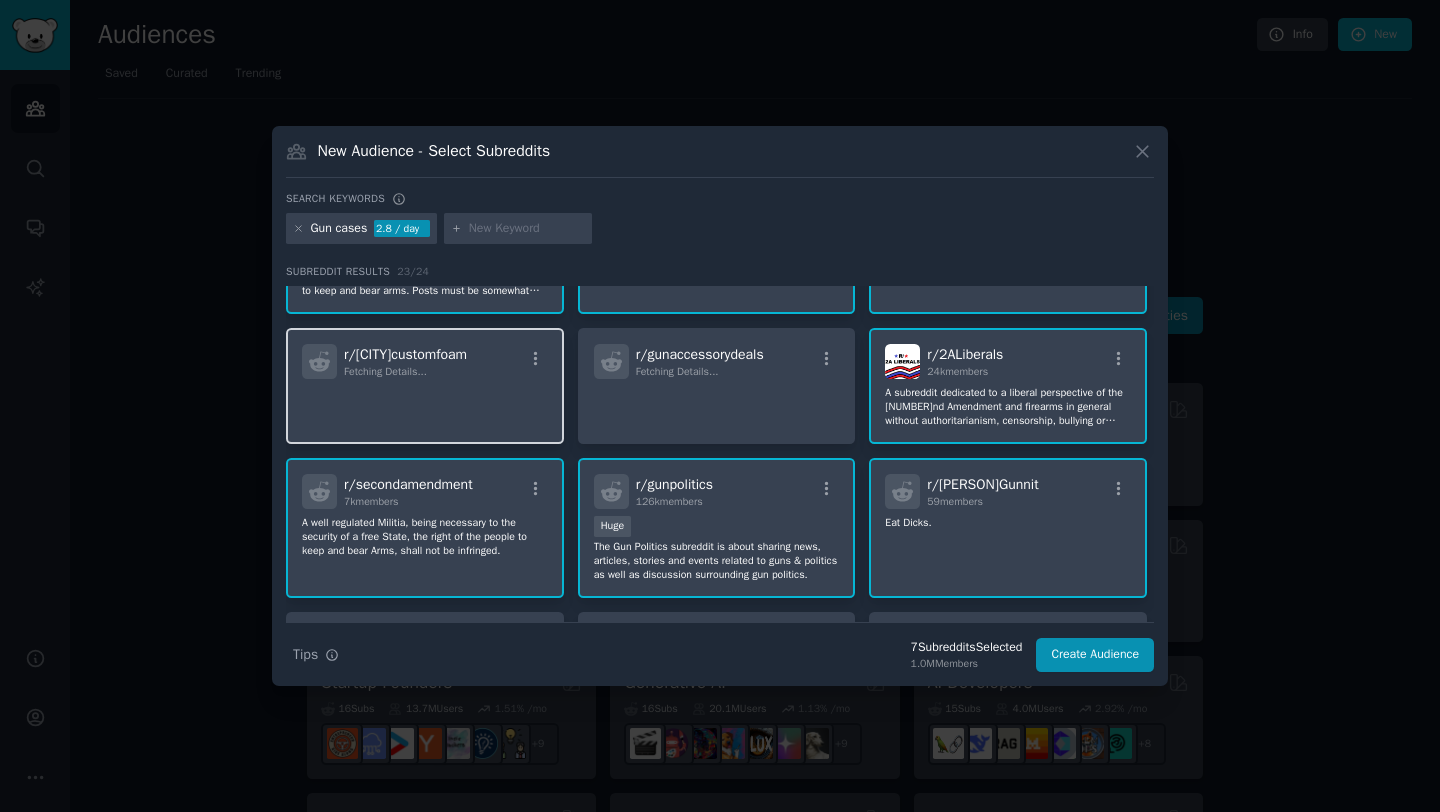 click on "Fetching Details..." at bounding box center (405, 372) 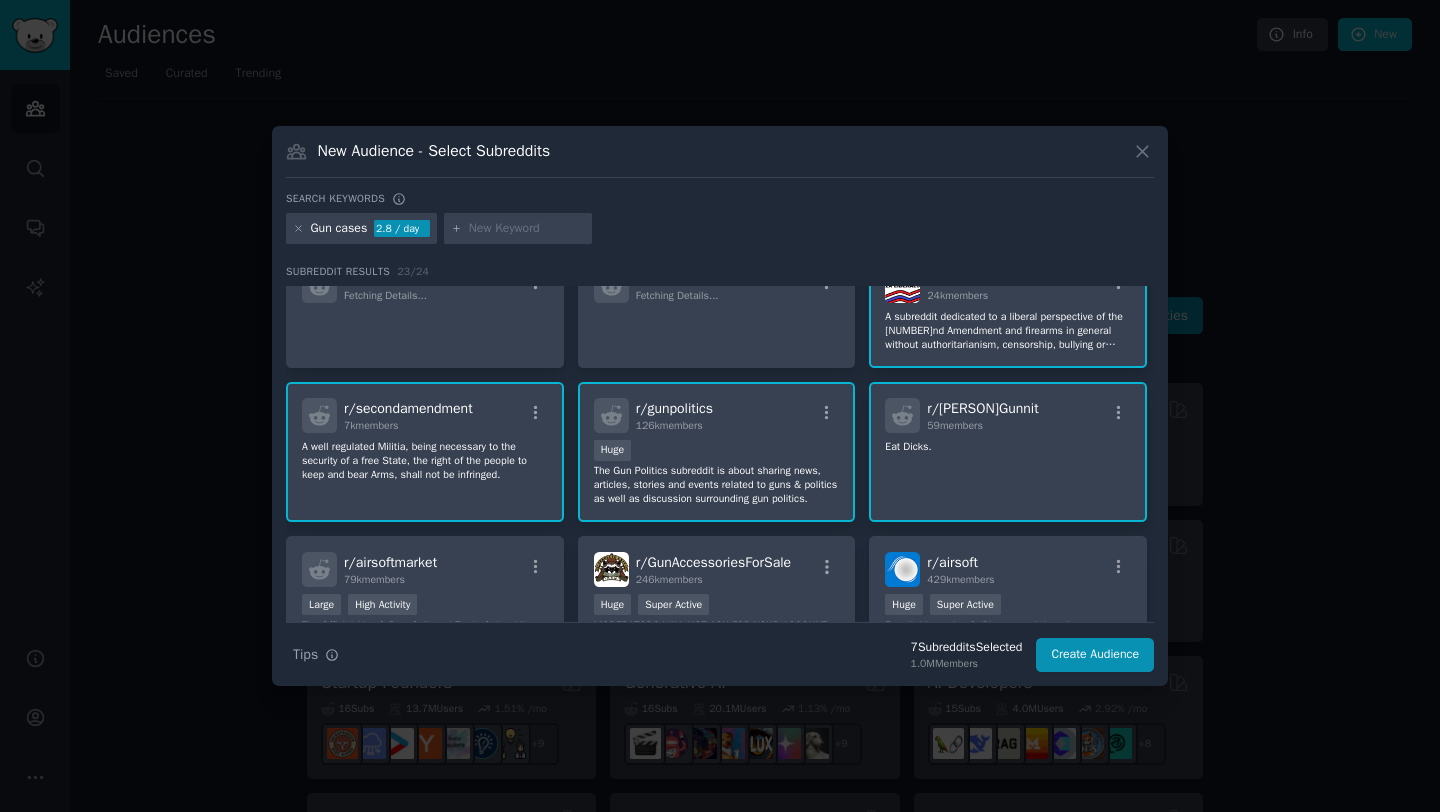 scroll, scrollTop: 211, scrollLeft: 0, axis: vertical 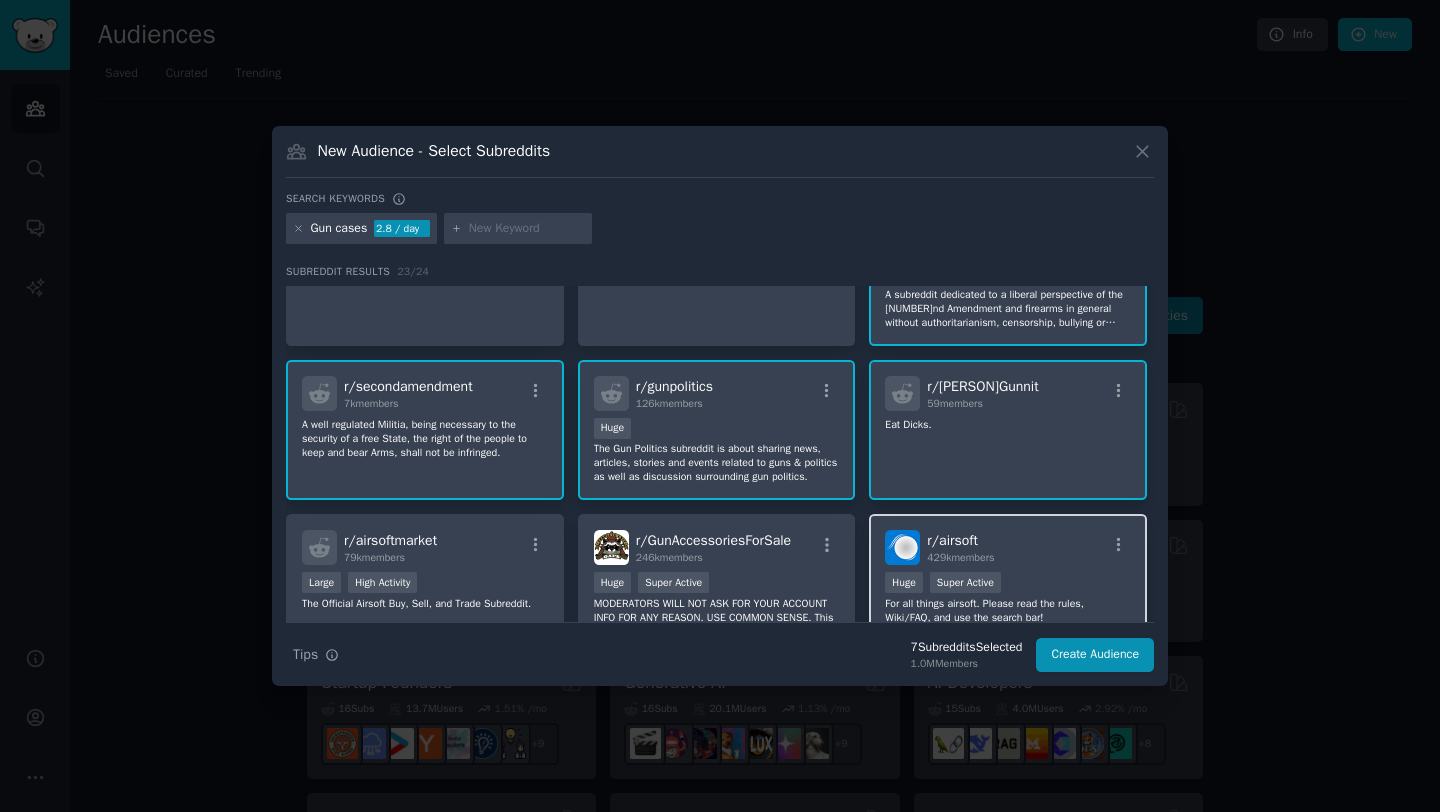 click on "r/ airsoft 429k  members Huge Super Active For all things airsoft. Please read the rules, Wiki/FAQ, and use the search bar!" at bounding box center (1008, 584) 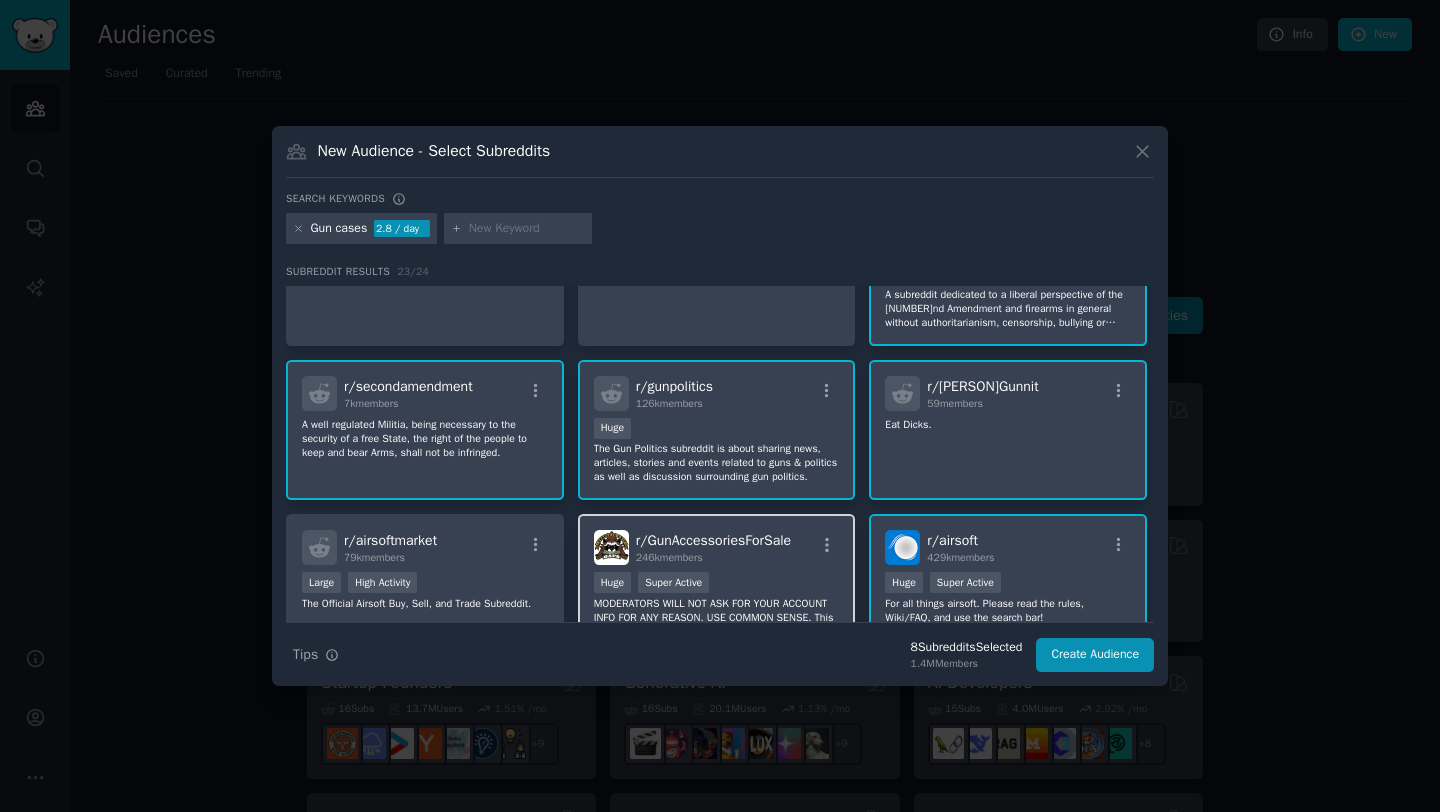 click on "r/ GunAccessoriesForSale" at bounding box center [713, 540] 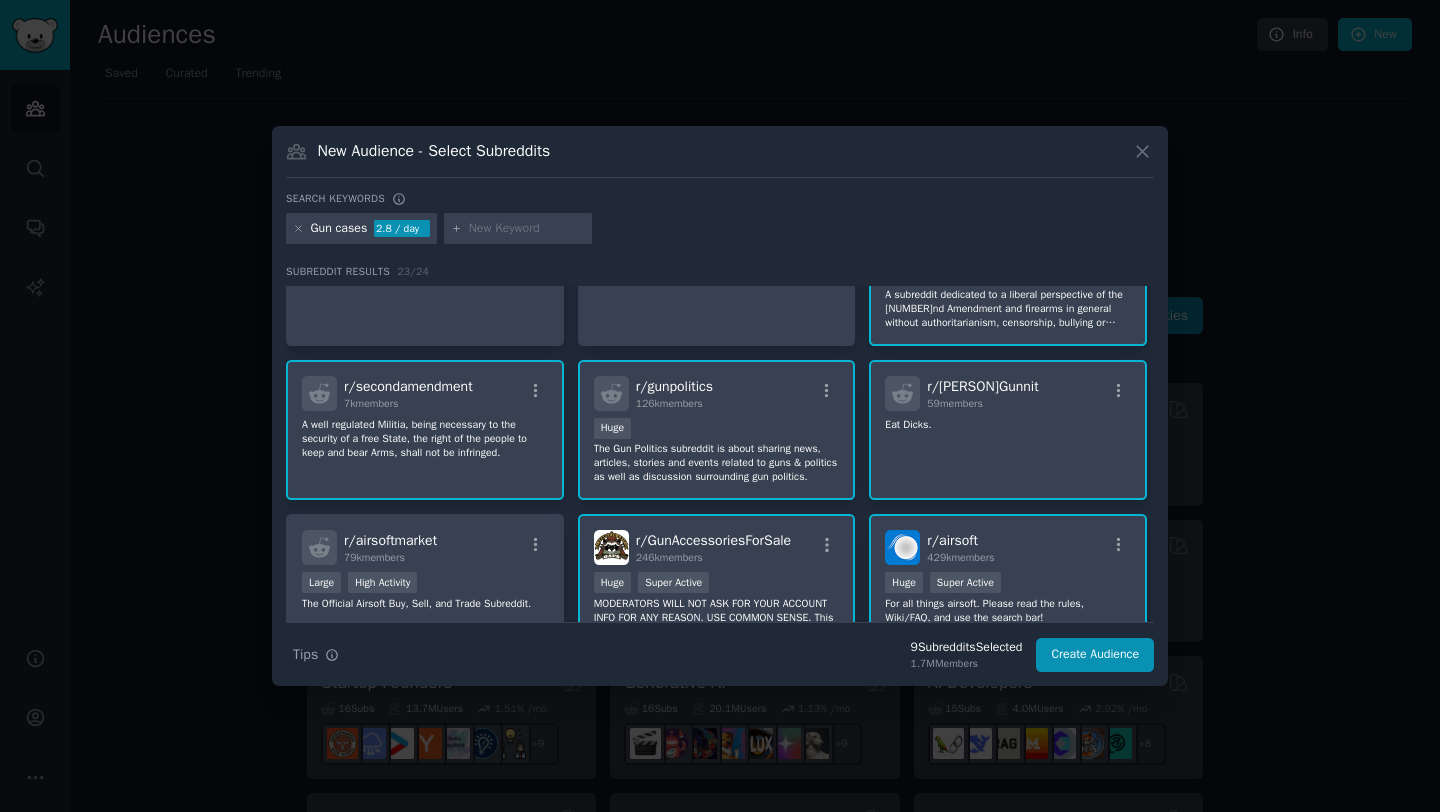 drag, startPoint x: 448, startPoint y: 539, endPoint x: 561, endPoint y: 501, distance: 119.218285 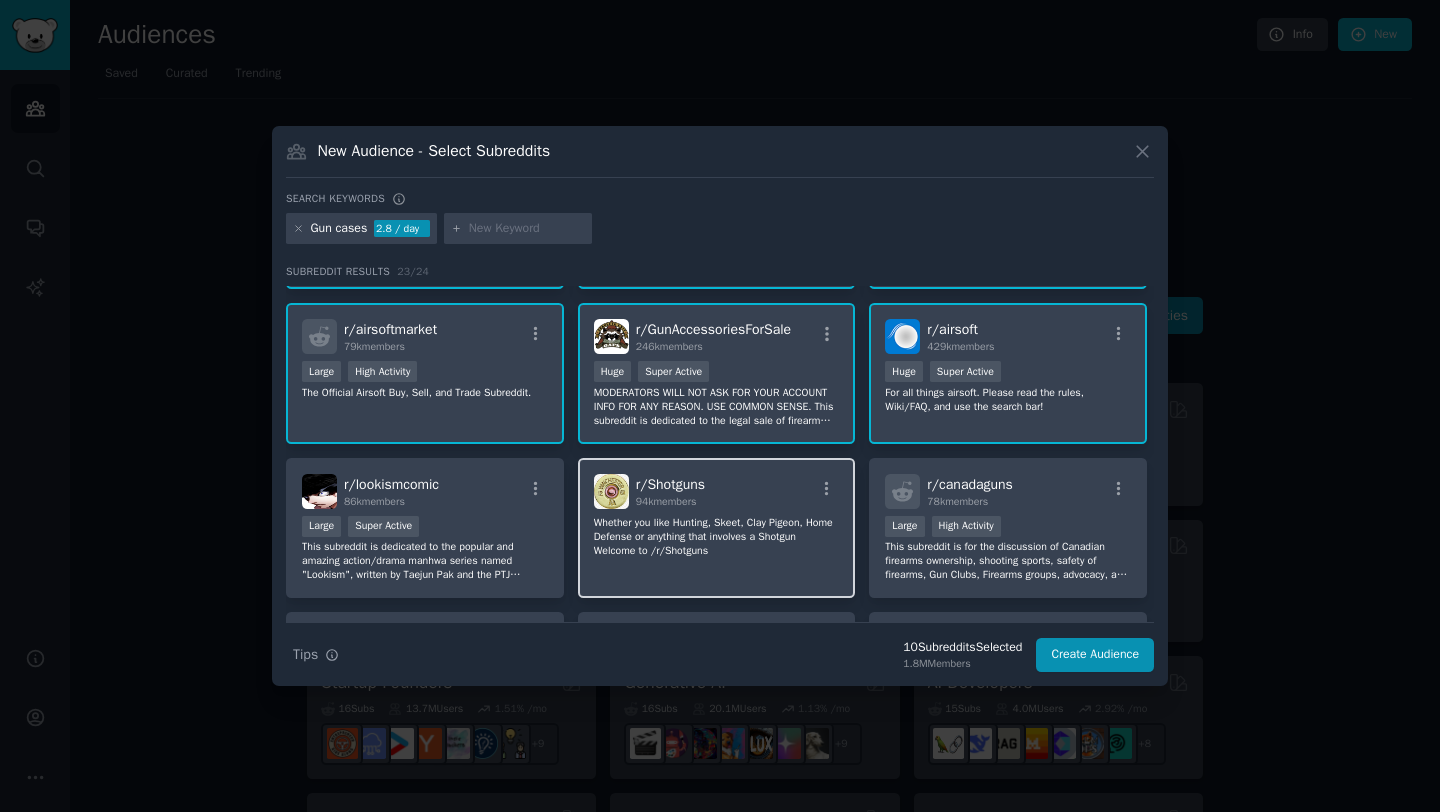 scroll, scrollTop: 473, scrollLeft: 0, axis: vertical 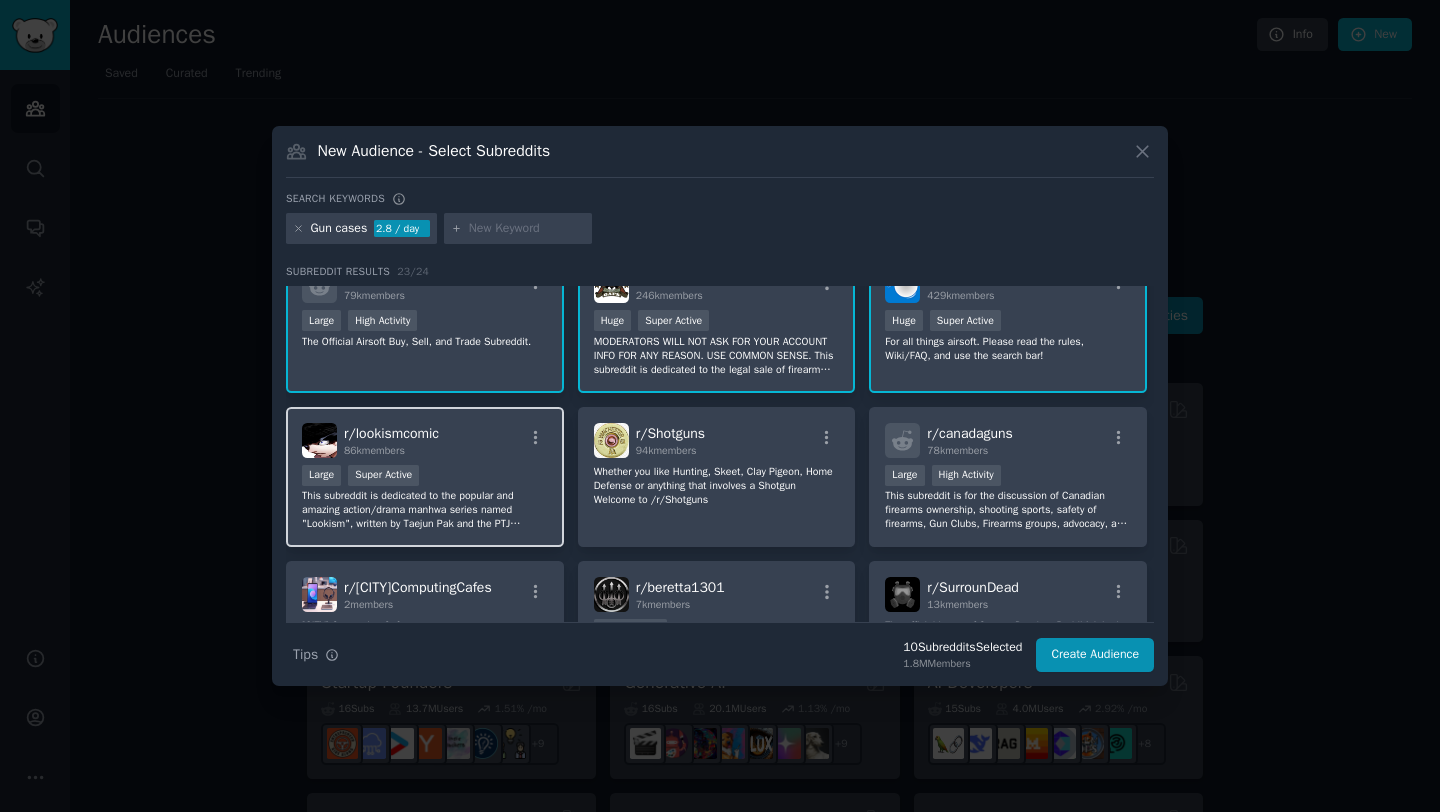 click on "r/ lookismcomic 86k  members" at bounding box center [425, 440] 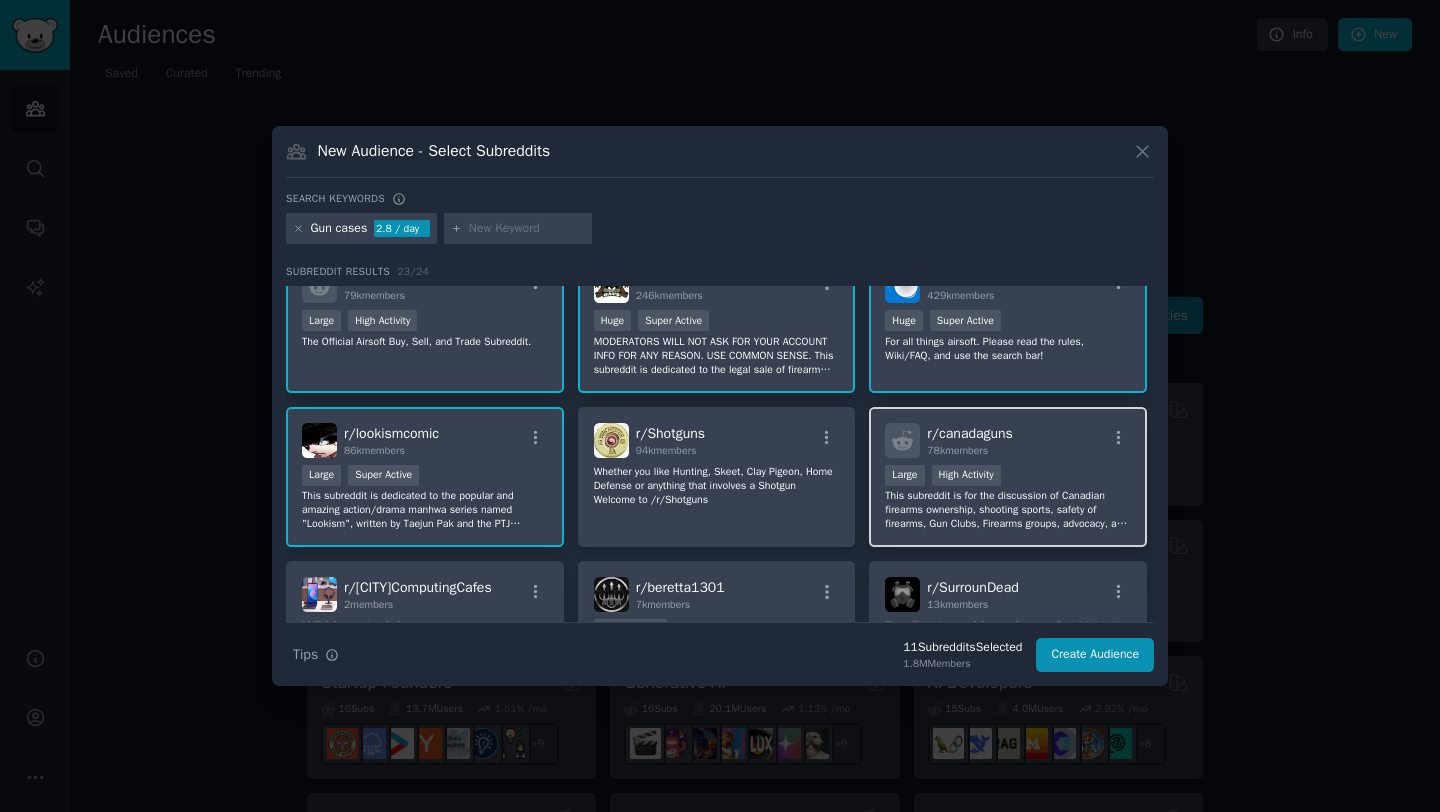 drag, startPoint x: 732, startPoint y: 464, endPoint x: 963, endPoint y: 477, distance: 231.36551 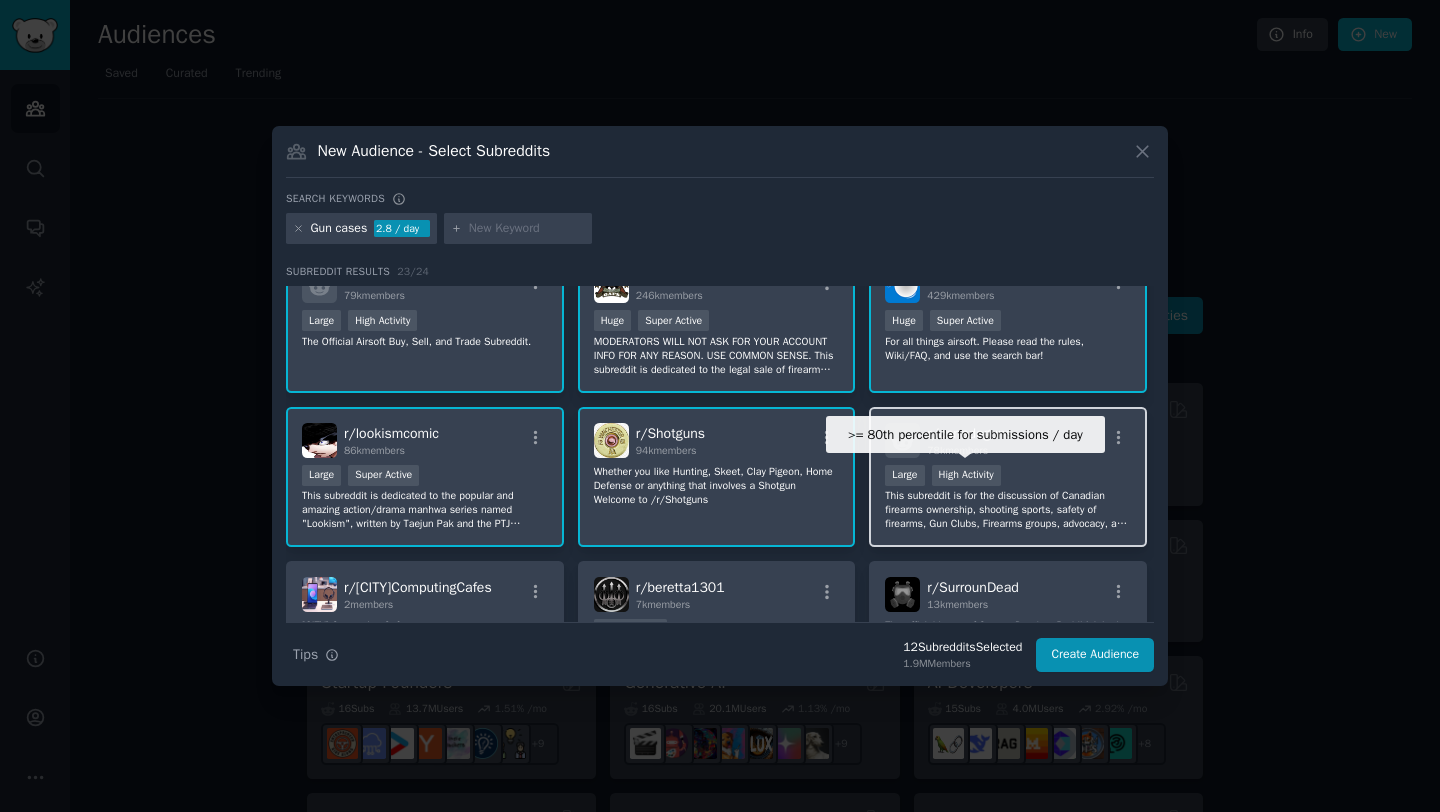 click on "High Activity" at bounding box center [966, 475] 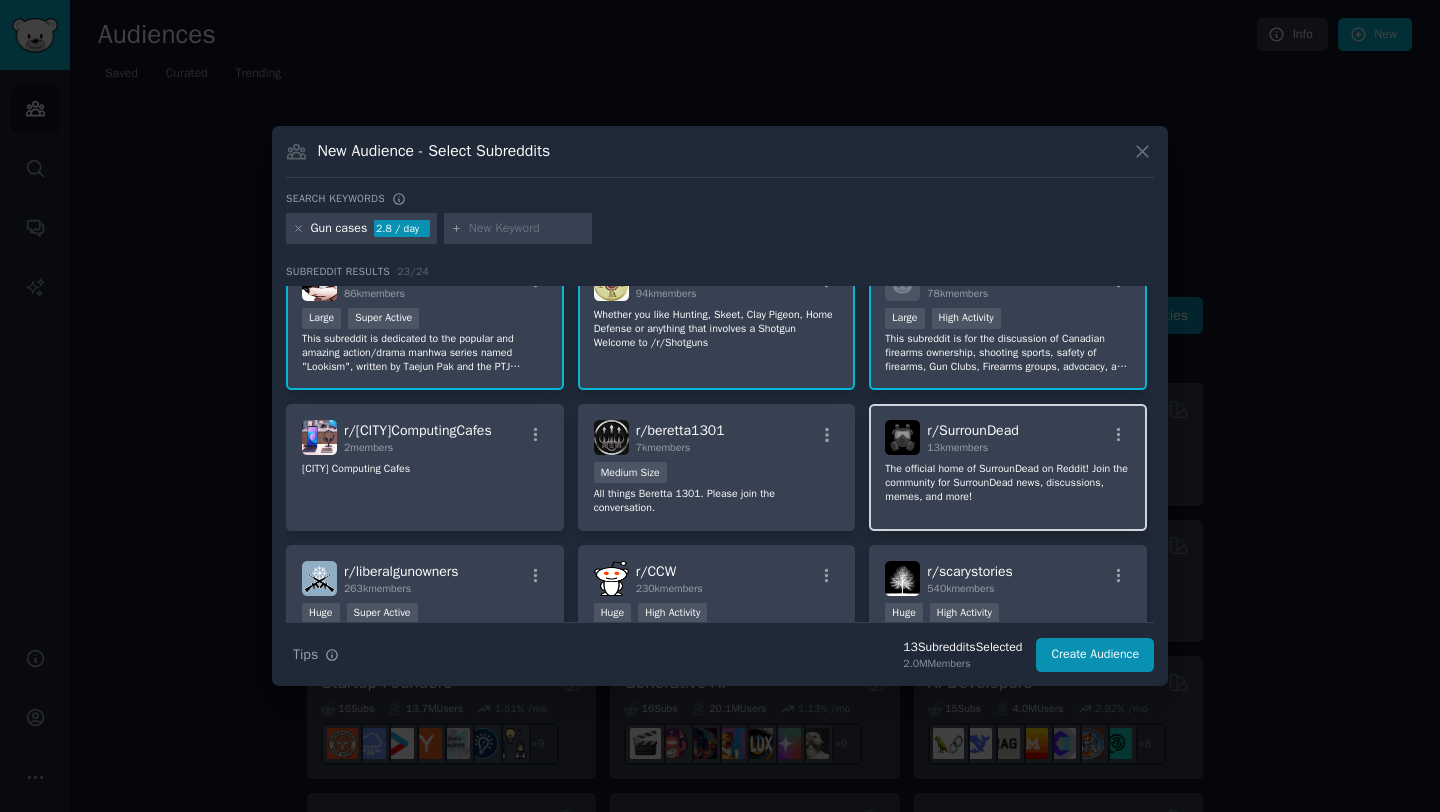 scroll, scrollTop: 635, scrollLeft: 0, axis: vertical 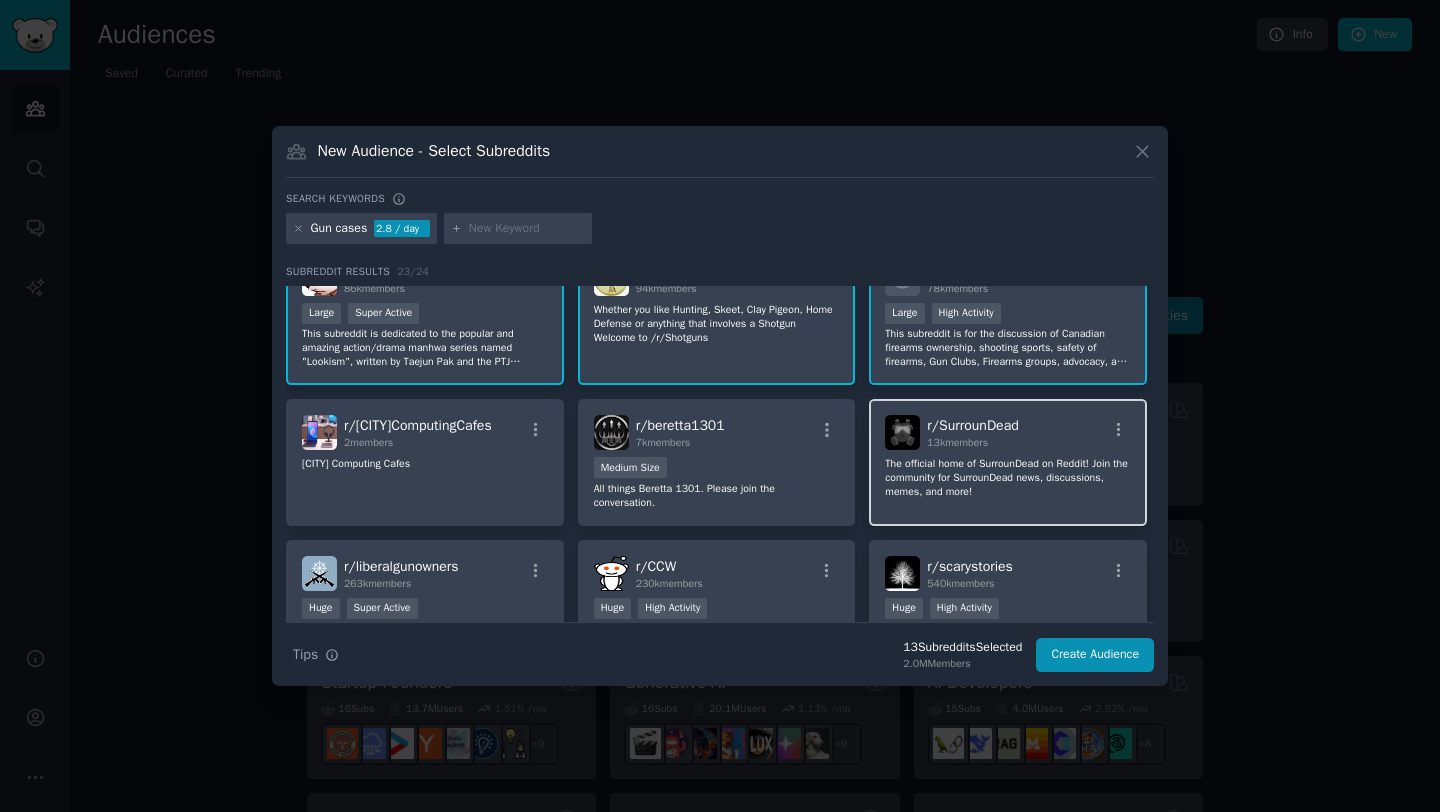 click on "The official home of SurrounDead on Reddit! Join the community for SurrounDead news, discussions, memes, and more!" 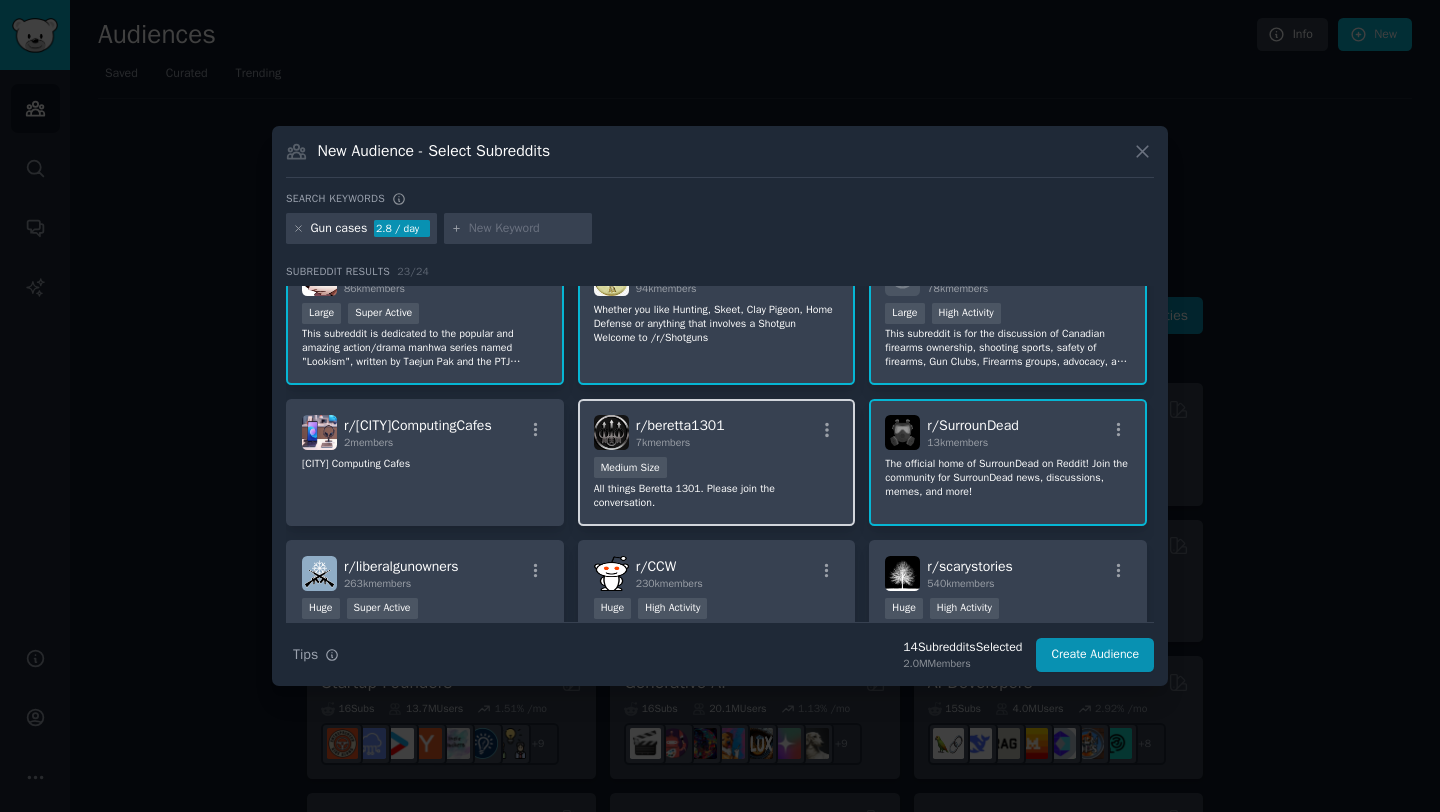 drag, startPoint x: 723, startPoint y: 461, endPoint x: 690, endPoint y: 456, distance: 33.37664 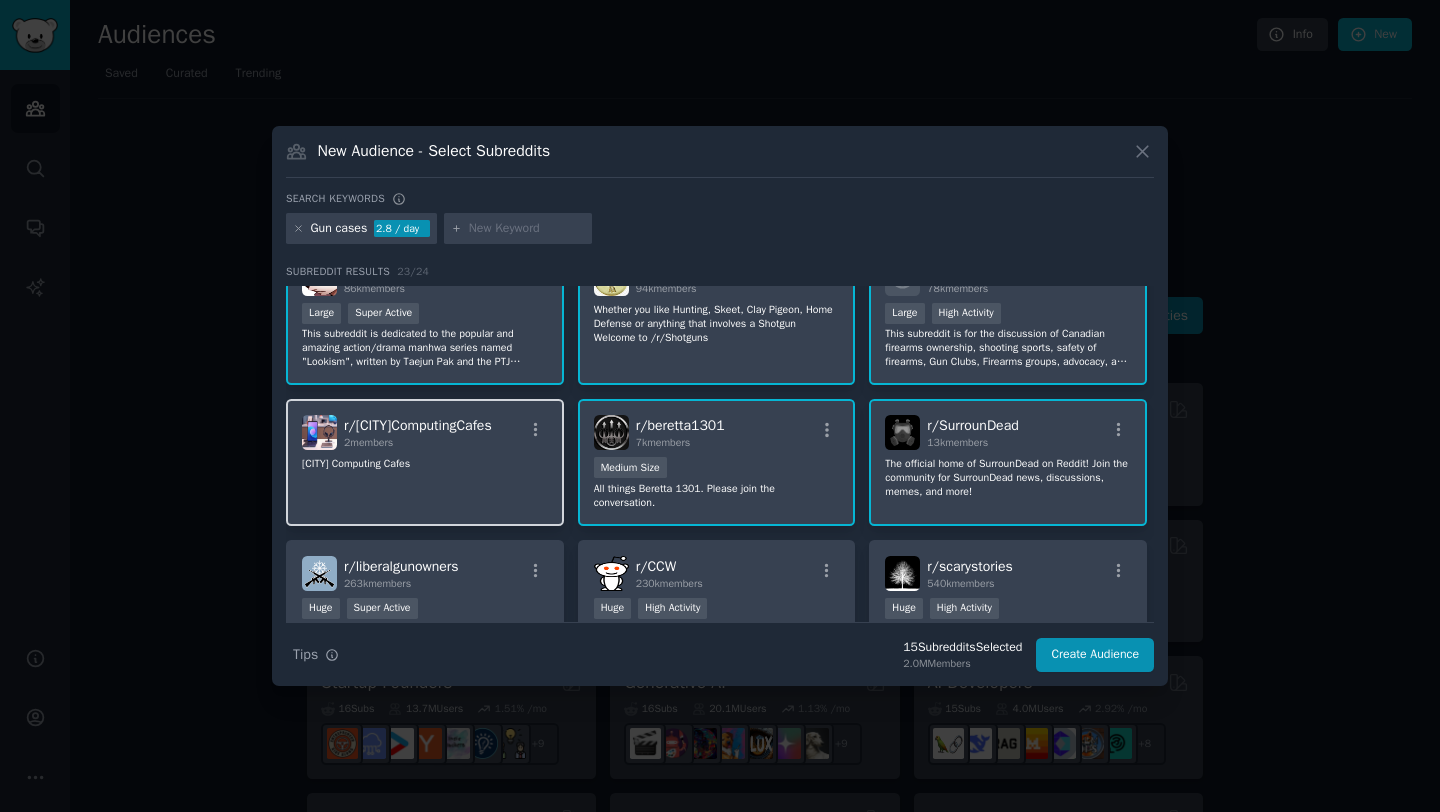 drag, startPoint x: 462, startPoint y: 447, endPoint x: 471, endPoint y: 459, distance: 15 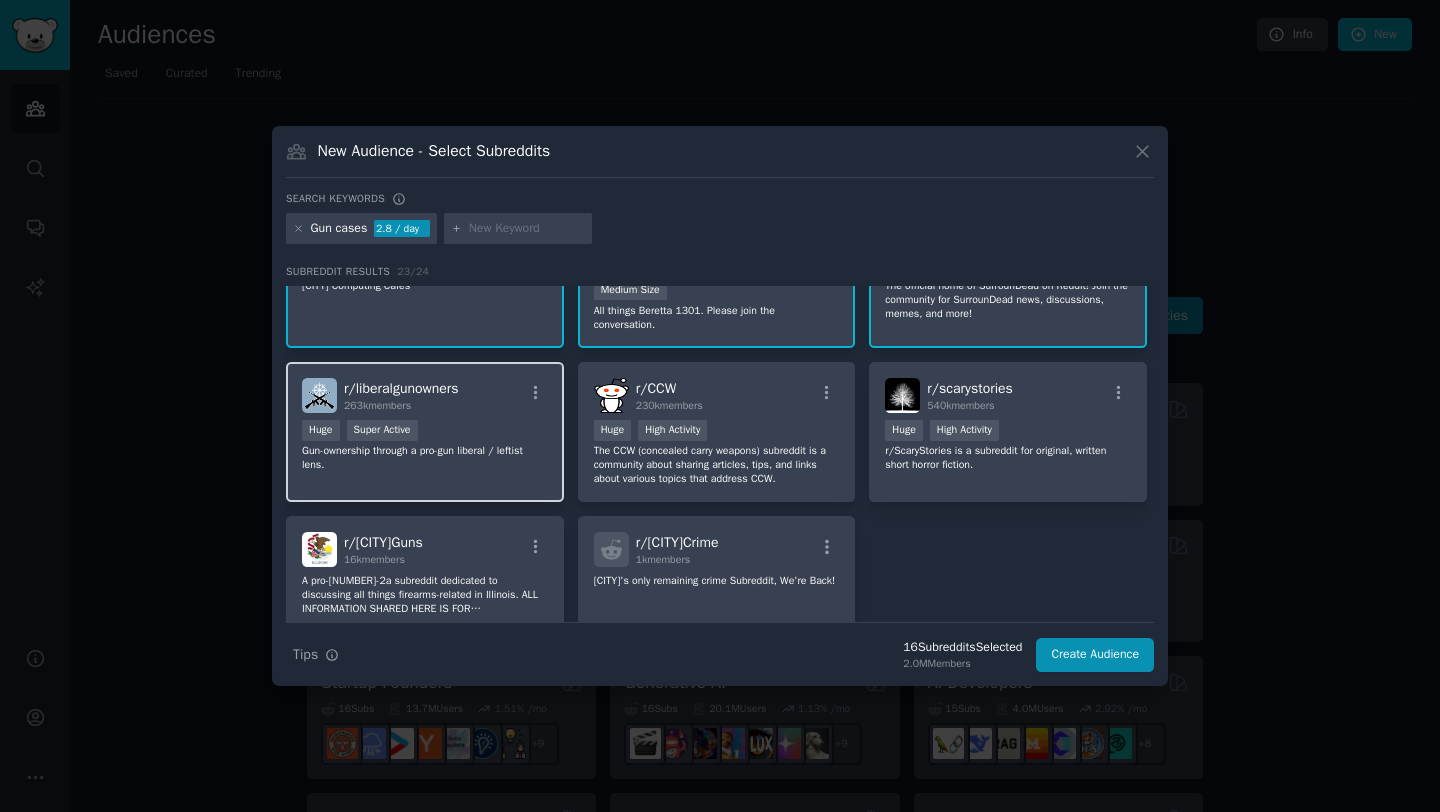click on "Gun-ownership through a pro-gun liberal / leftist lens." at bounding box center (425, 458) 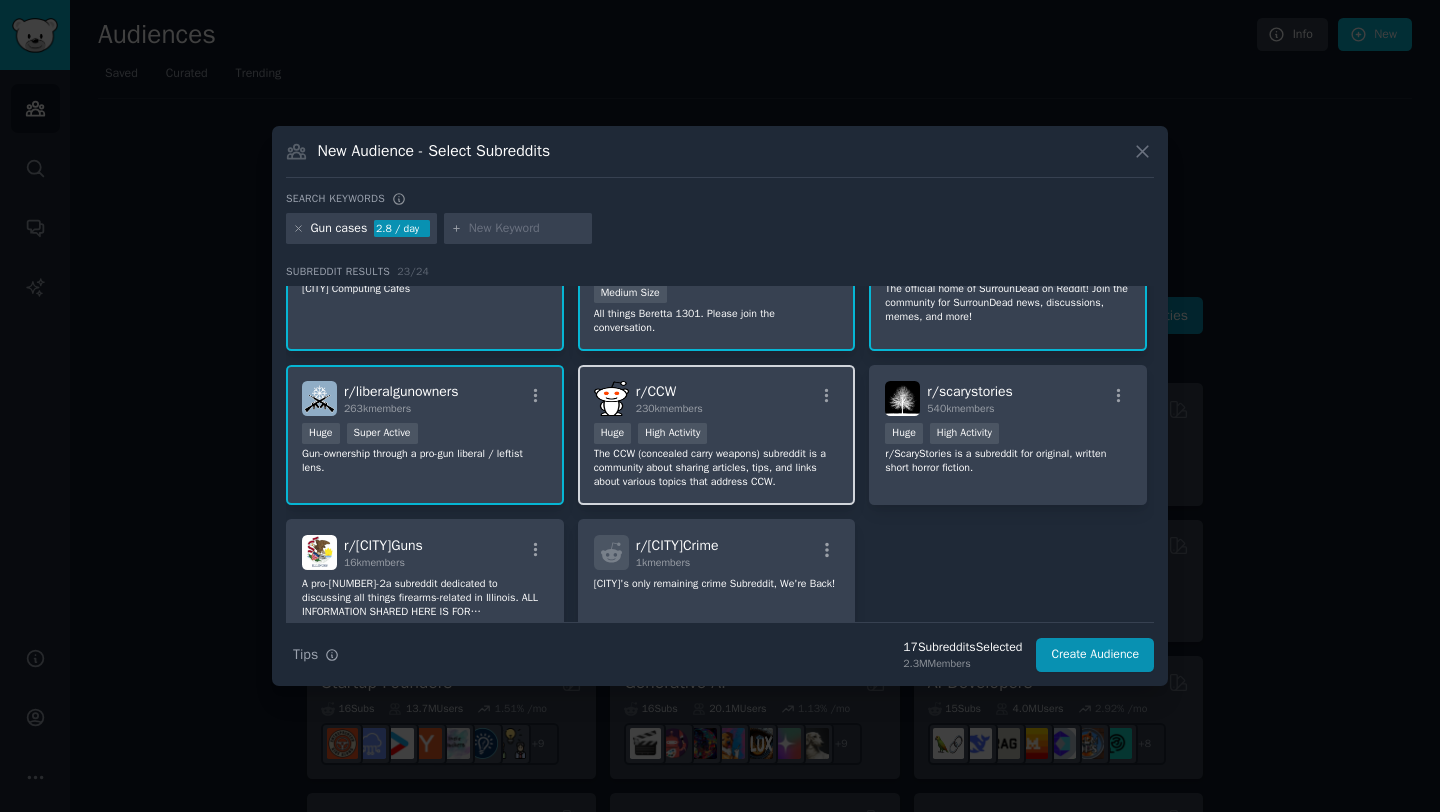 drag, startPoint x: 730, startPoint y: 461, endPoint x: 783, endPoint y: 462, distance: 53.009434 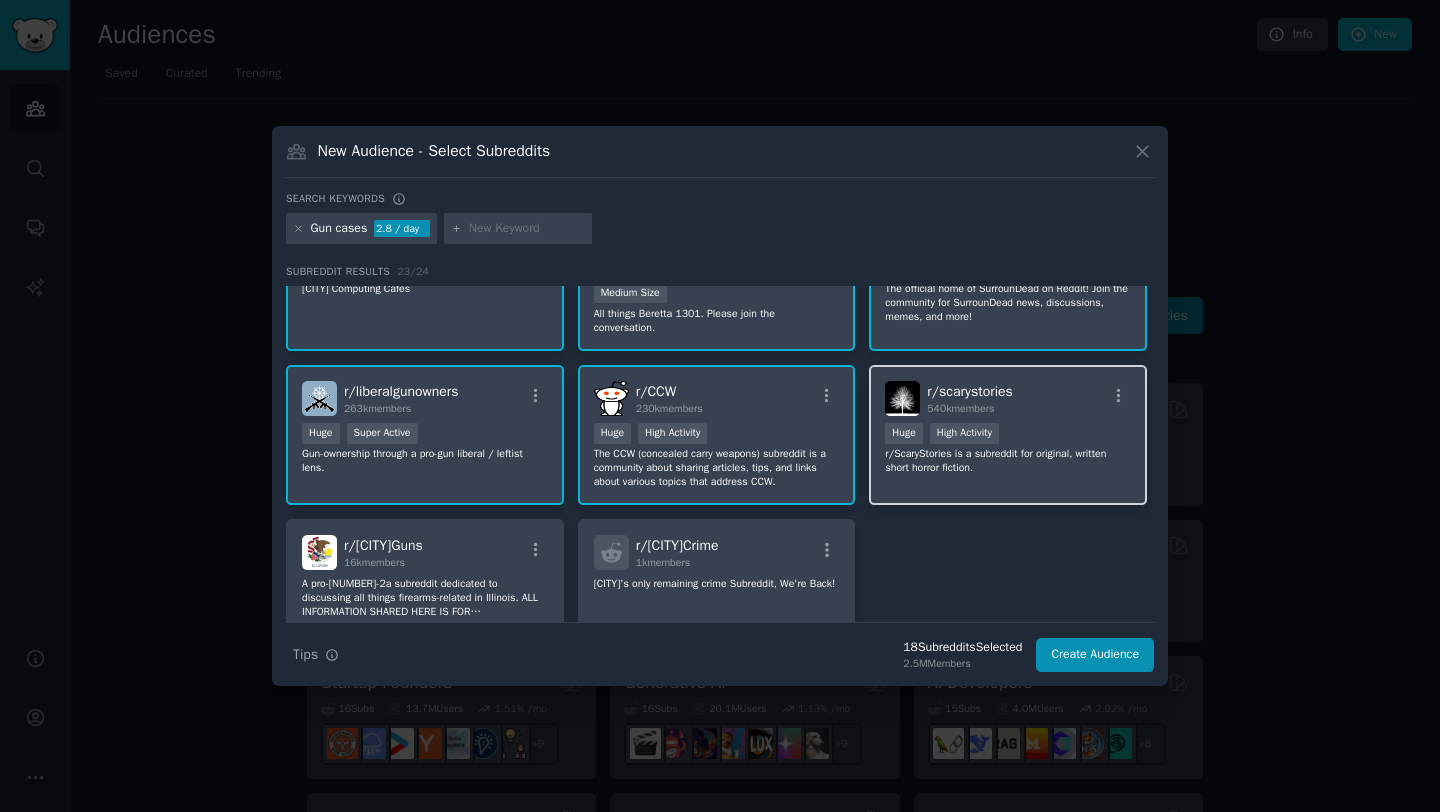click on "Huge High Activity" at bounding box center [1008, 435] 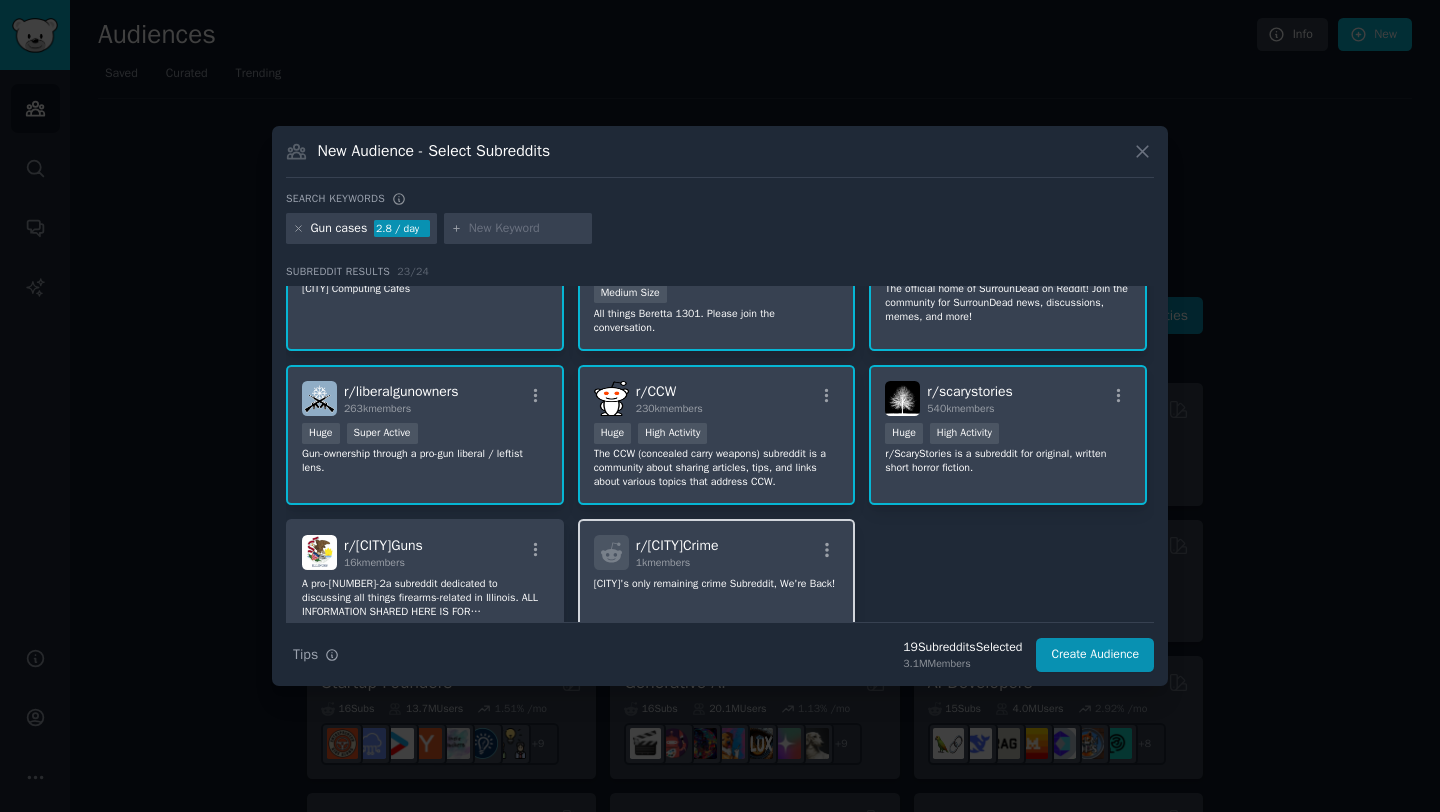 click on "r/ [CITY]Crime" at bounding box center (677, 545) 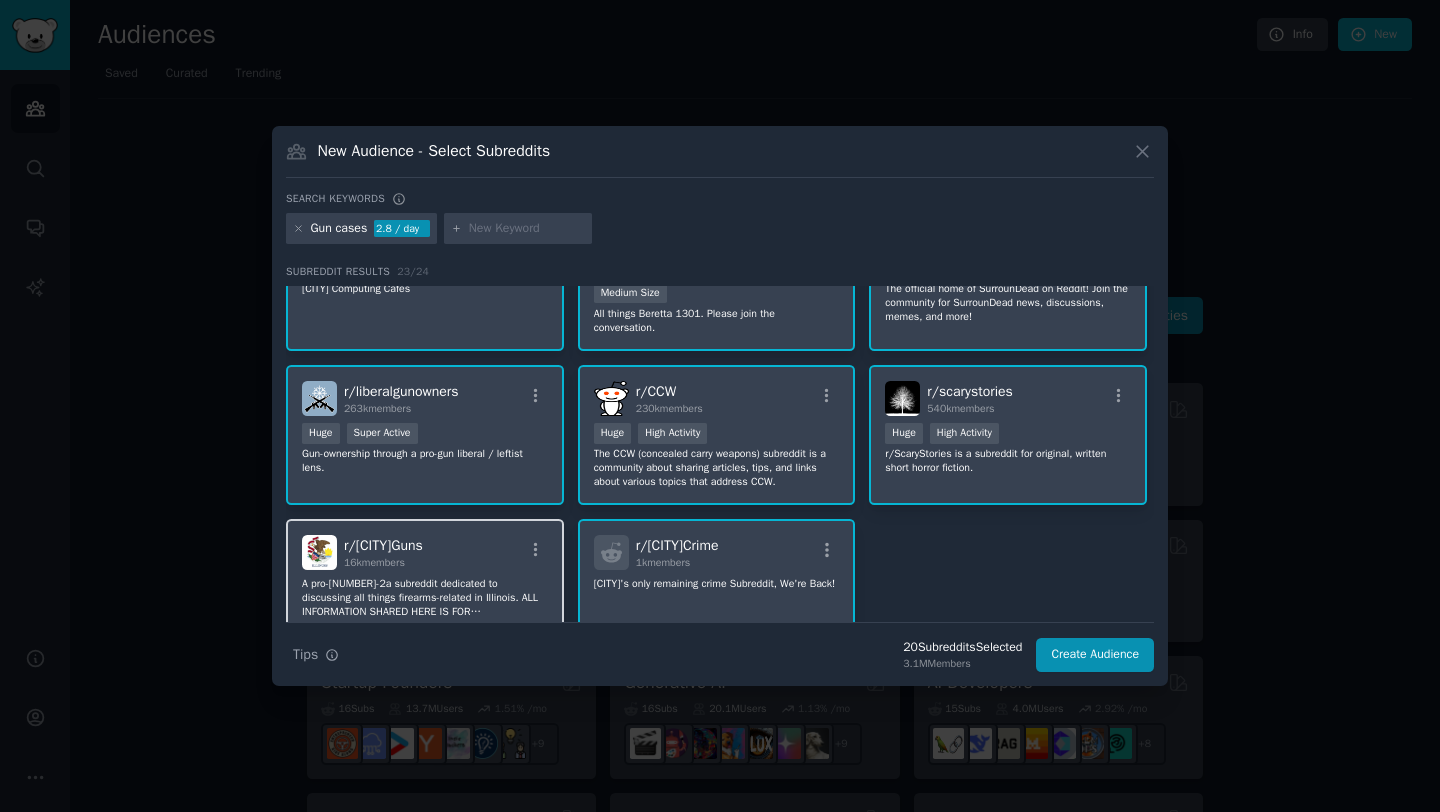click on "r/ [CITY]Guns 16k  members" at bounding box center (425, 552) 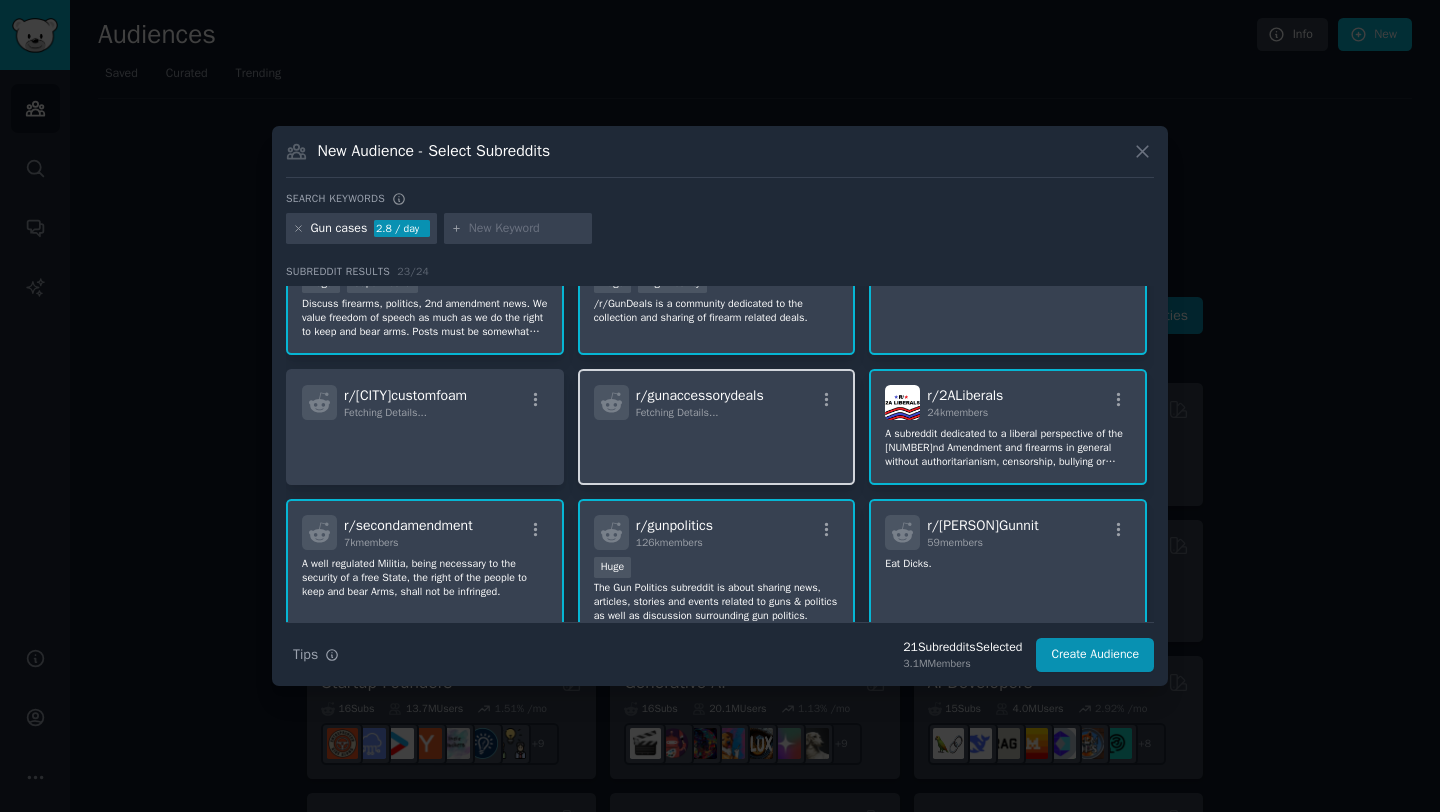 scroll, scrollTop: 0, scrollLeft: 0, axis: both 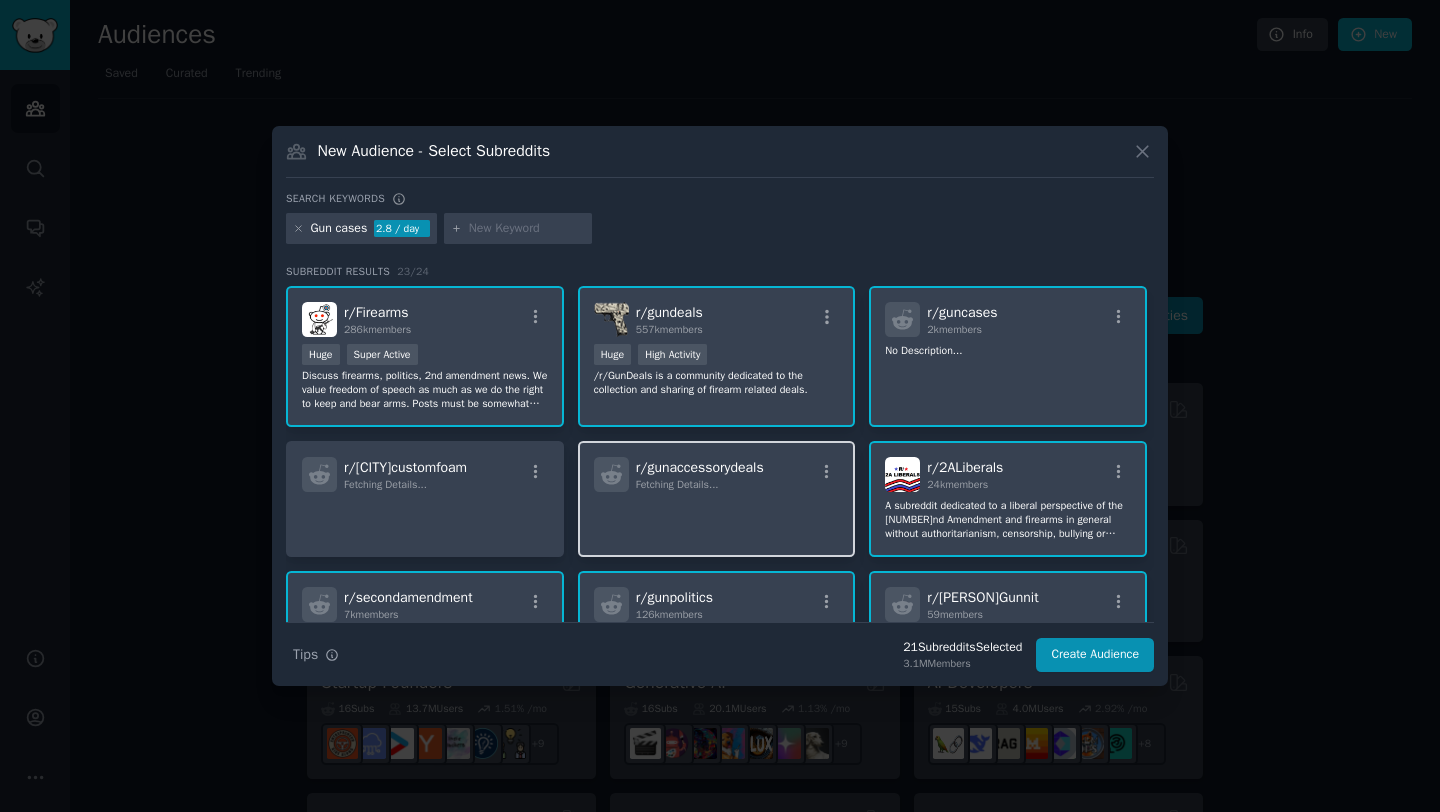click on "Fetching Details..." at bounding box center (677, 484) 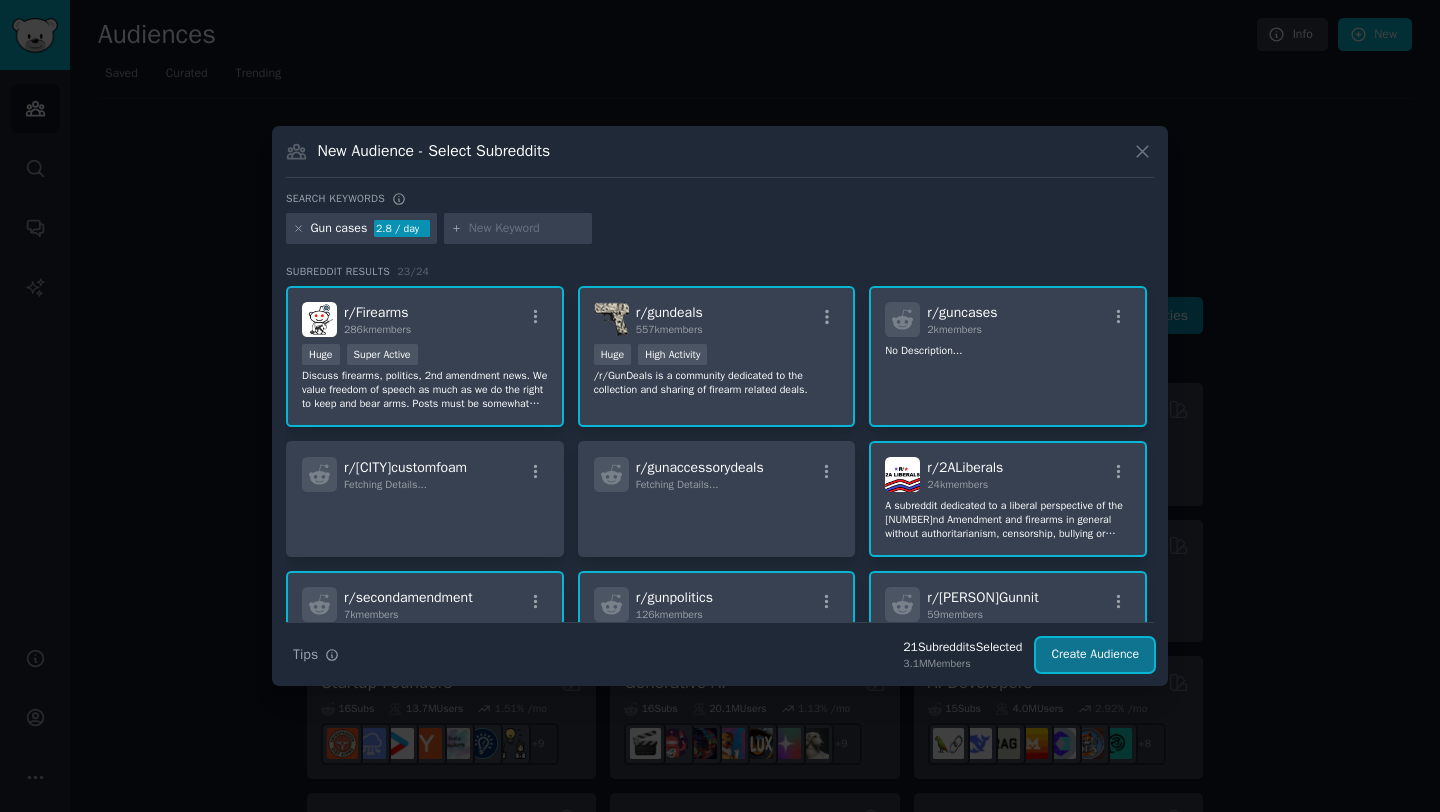 click on "Create Audience" at bounding box center (1095, 655) 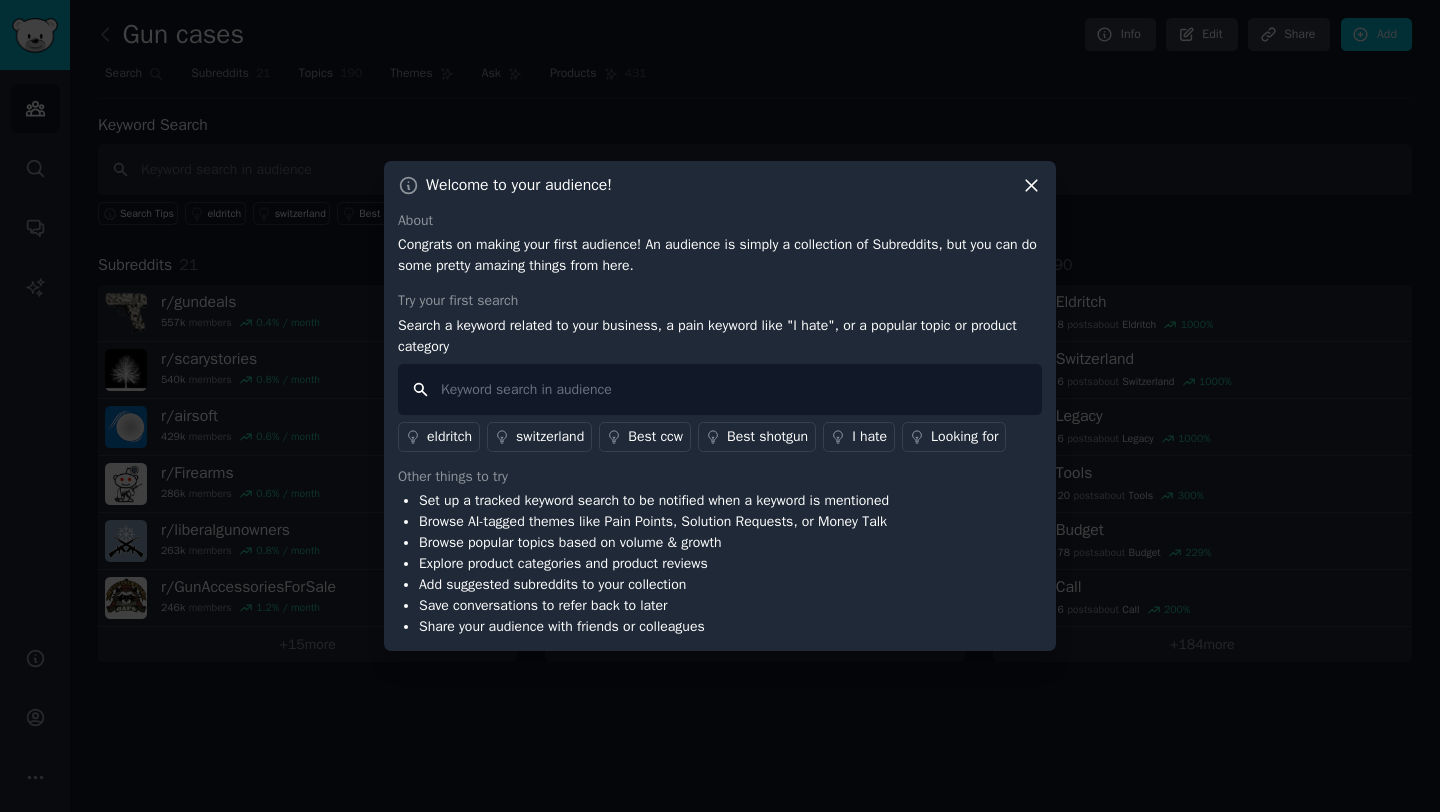 click at bounding box center [720, 389] 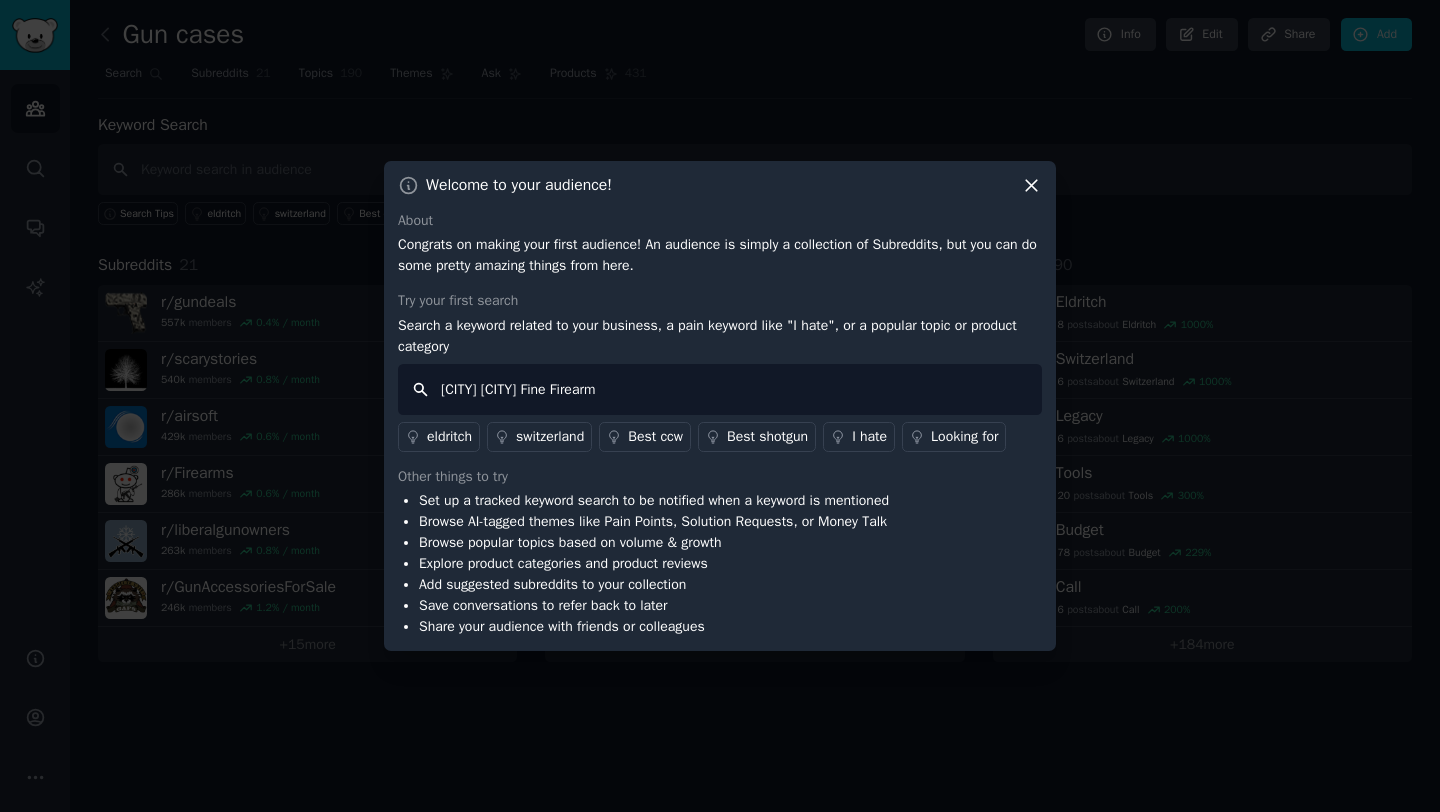 type on "[CITY] [CITY] Fine Firearms" 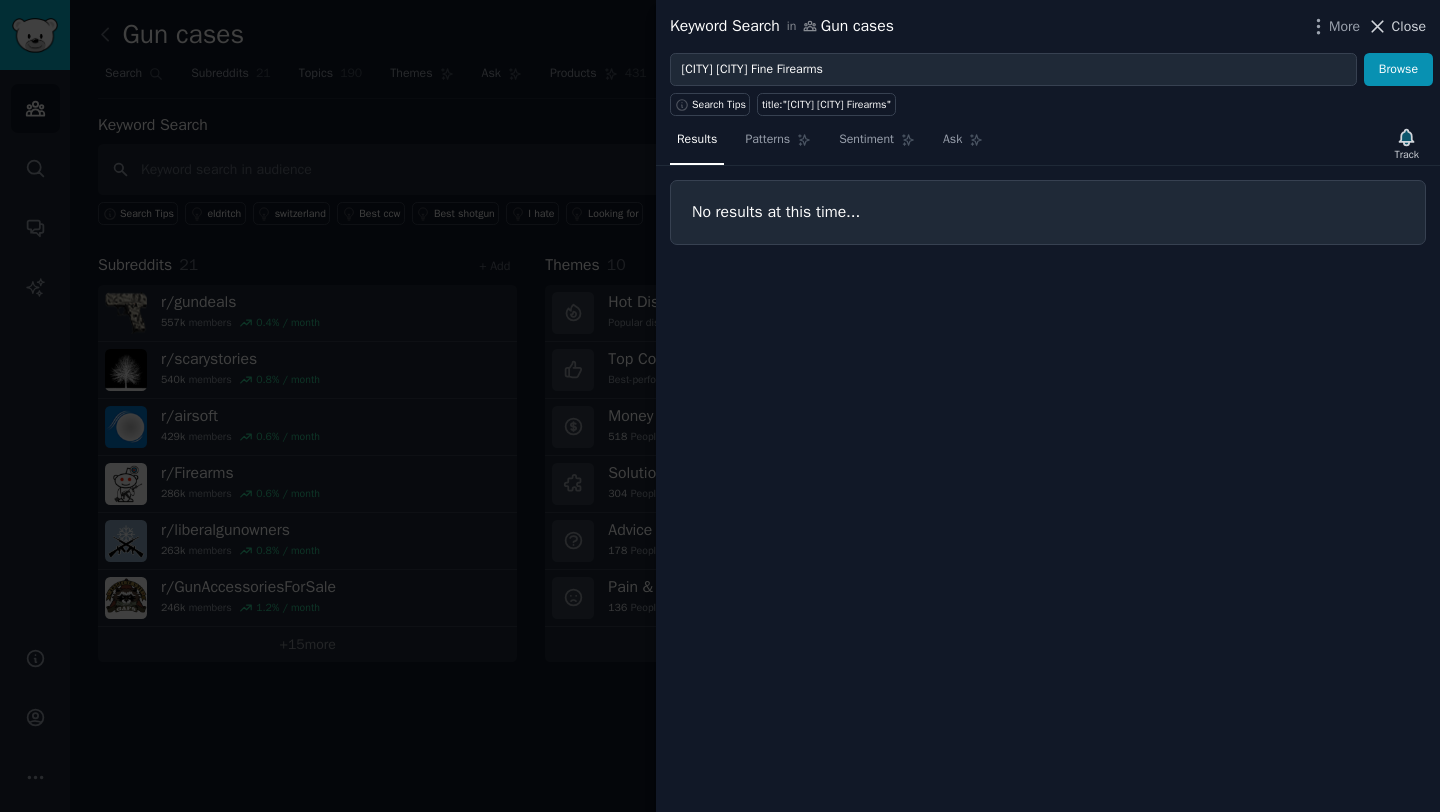 click 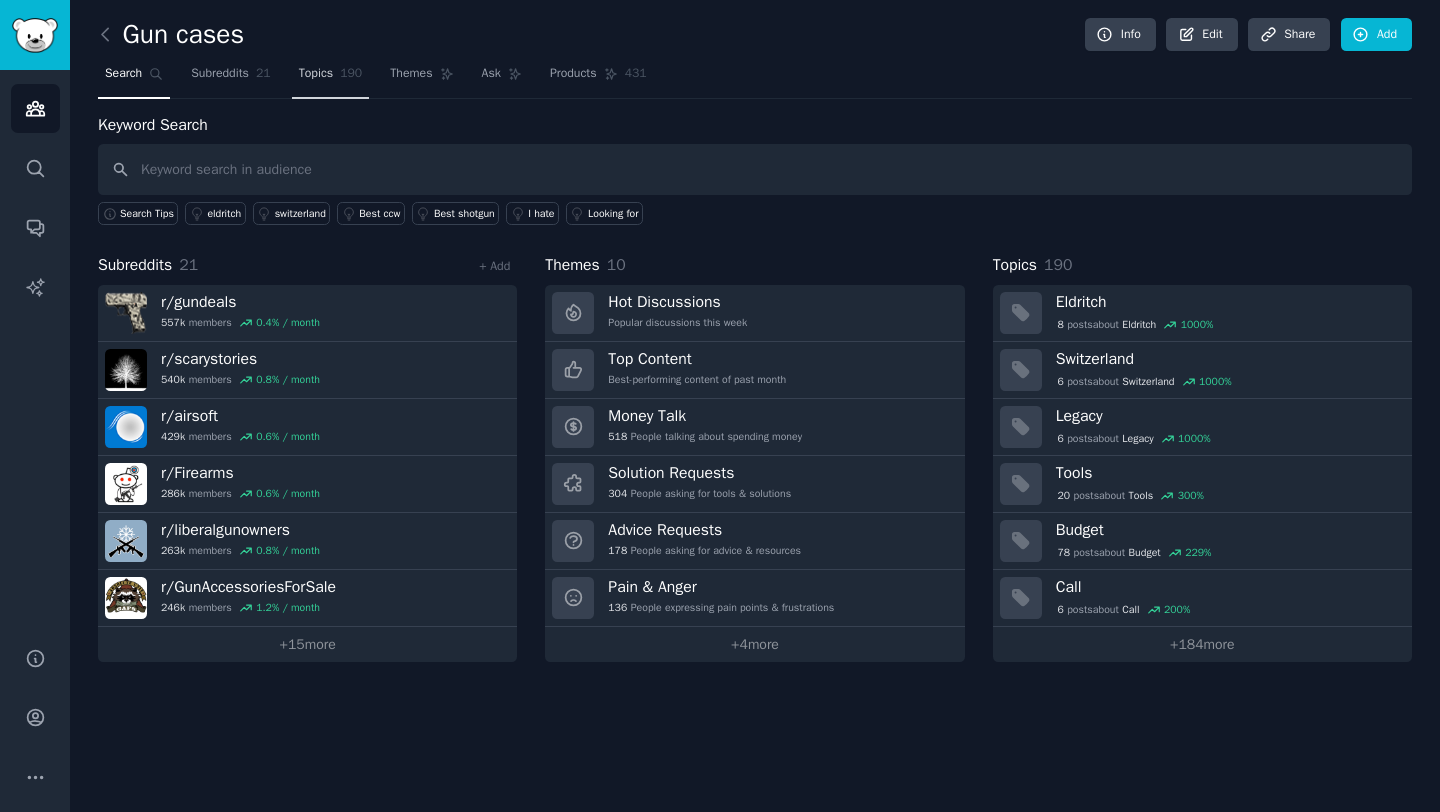 click on "Topics 190" at bounding box center (331, 78) 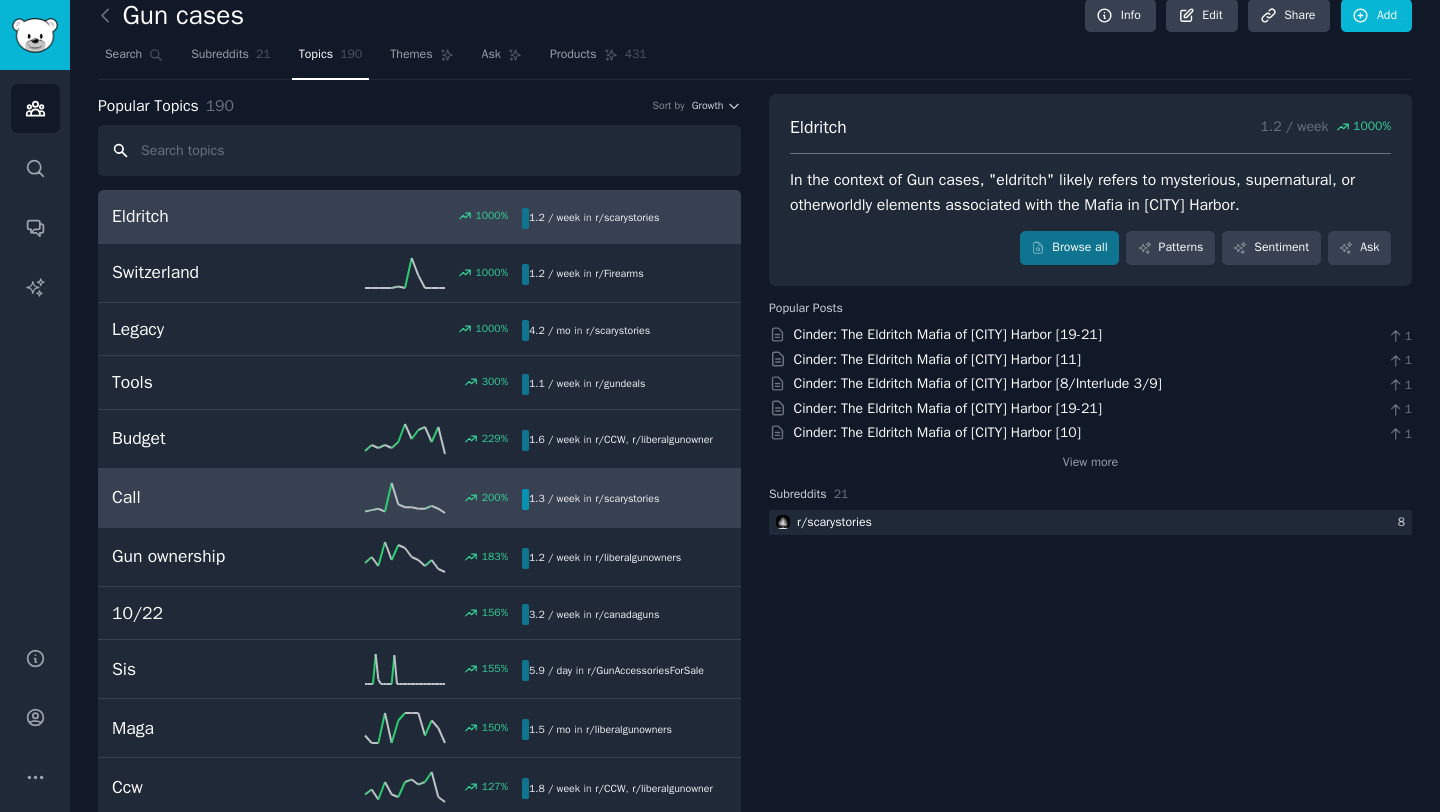 scroll, scrollTop: 17, scrollLeft: 0, axis: vertical 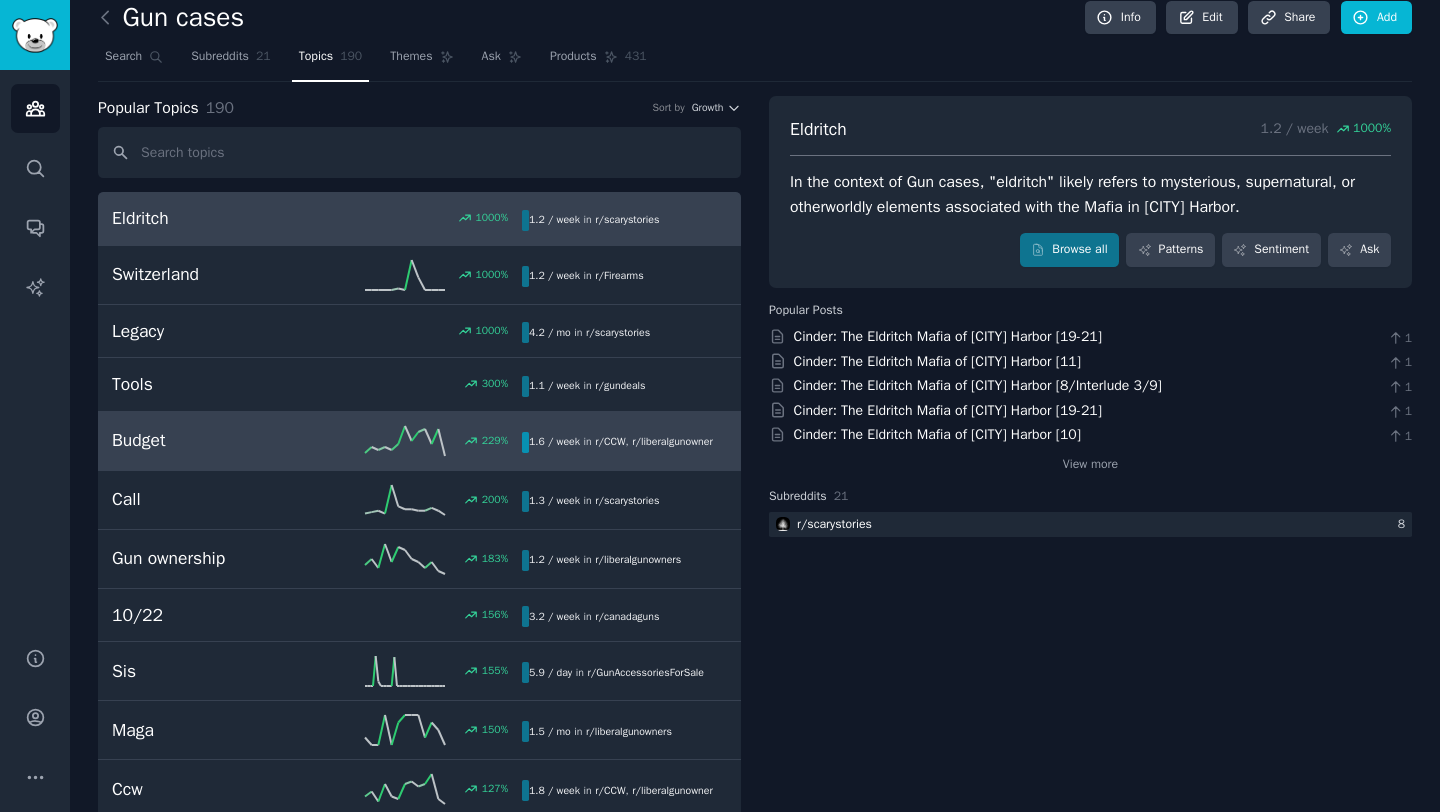 click on "Budget" at bounding box center [214, 440] 